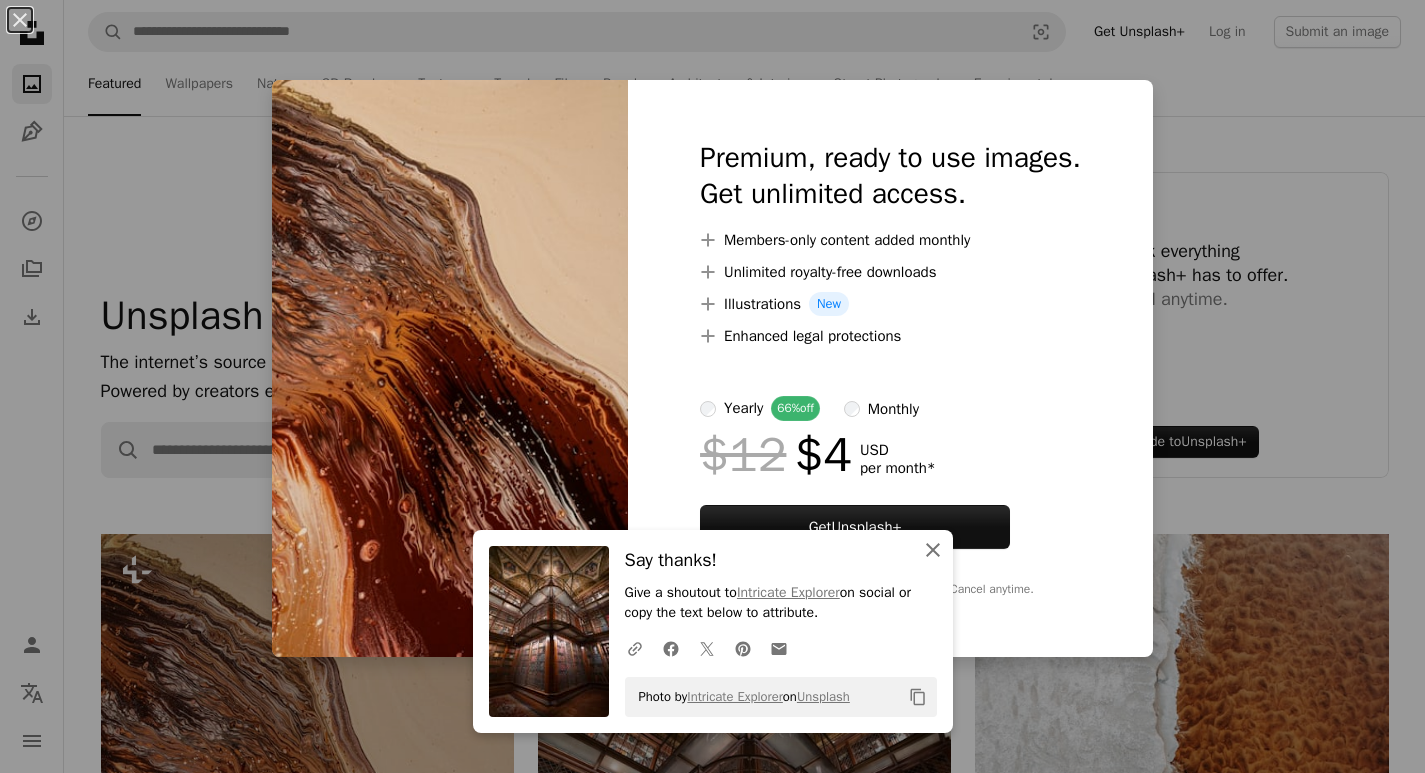 scroll, scrollTop: 733, scrollLeft: 0, axis: vertical 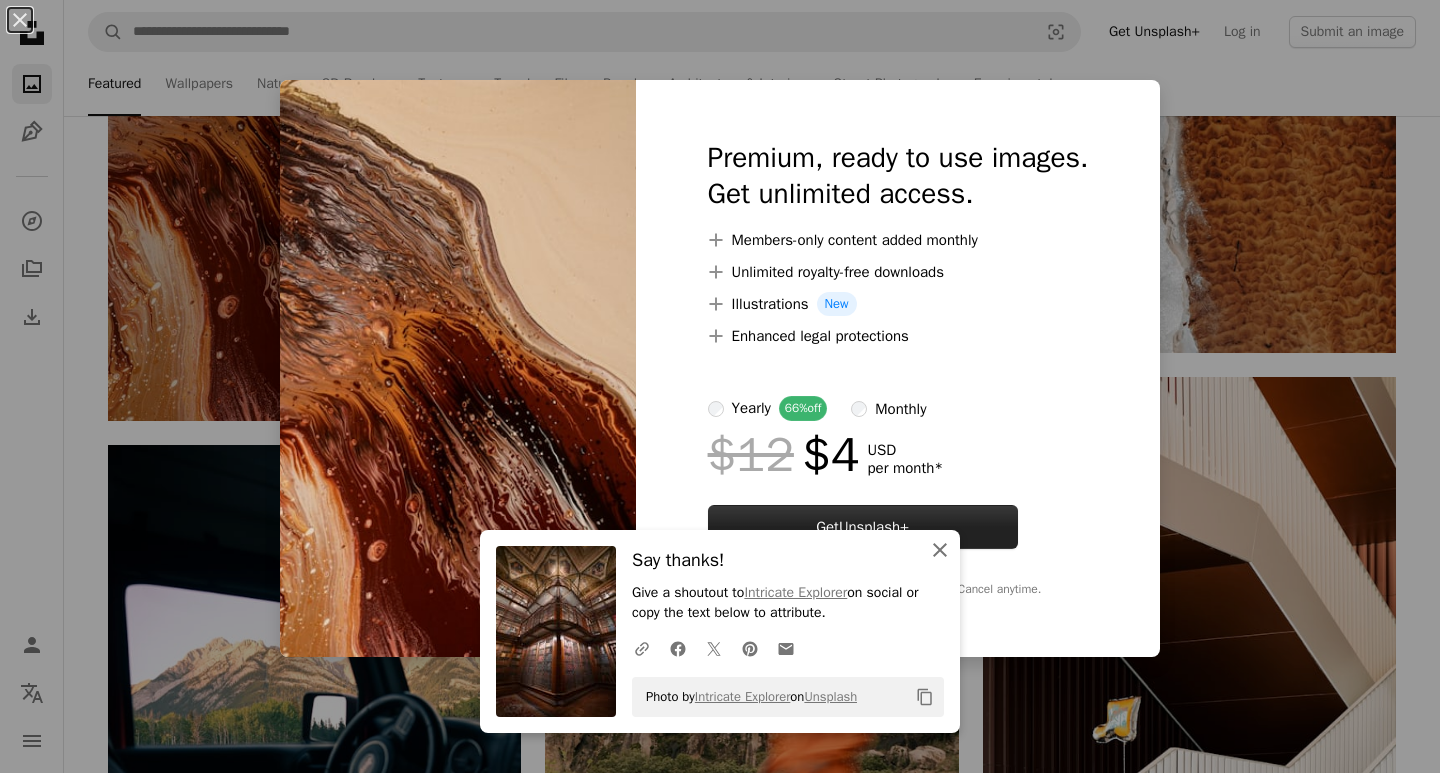 drag, startPoint x: 932, startPoint y: 548, endPoint x: 929, endPoint y: 515, distance: 33.13608 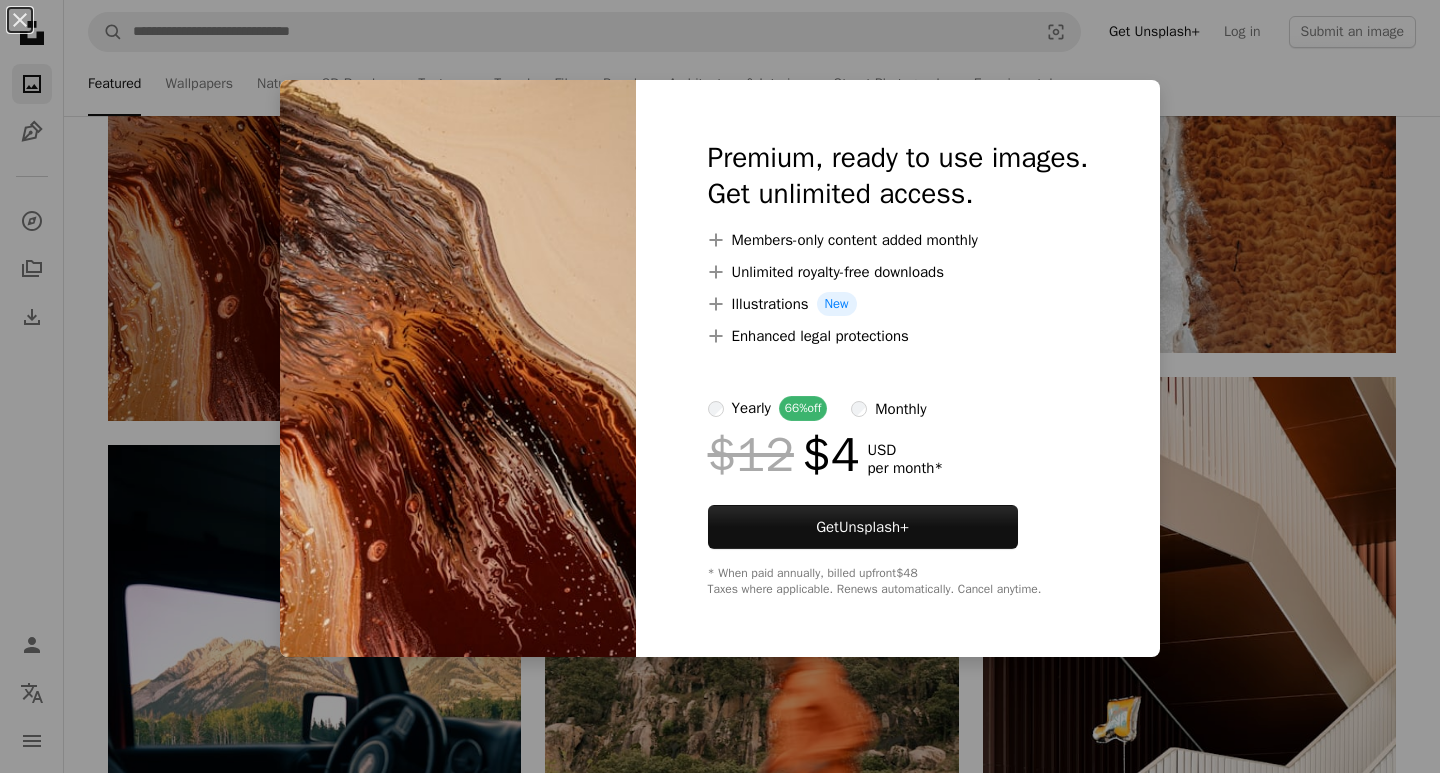 click on "Premium, ready to use images. Get unlimited access. A plus sign Members-only content added monthly A plus sign Unlimited royalty-free downloads A plus sign Illustrations  New A plus sign Enhanced legal protections yearly 66%  off monthly $12   $4 USD per month * Get  Unsplash+ * When paid annually, billed upfront  $48 Taxes where applicable. Renews automatically. Cancel anytime." at bounding box center [898, 368] 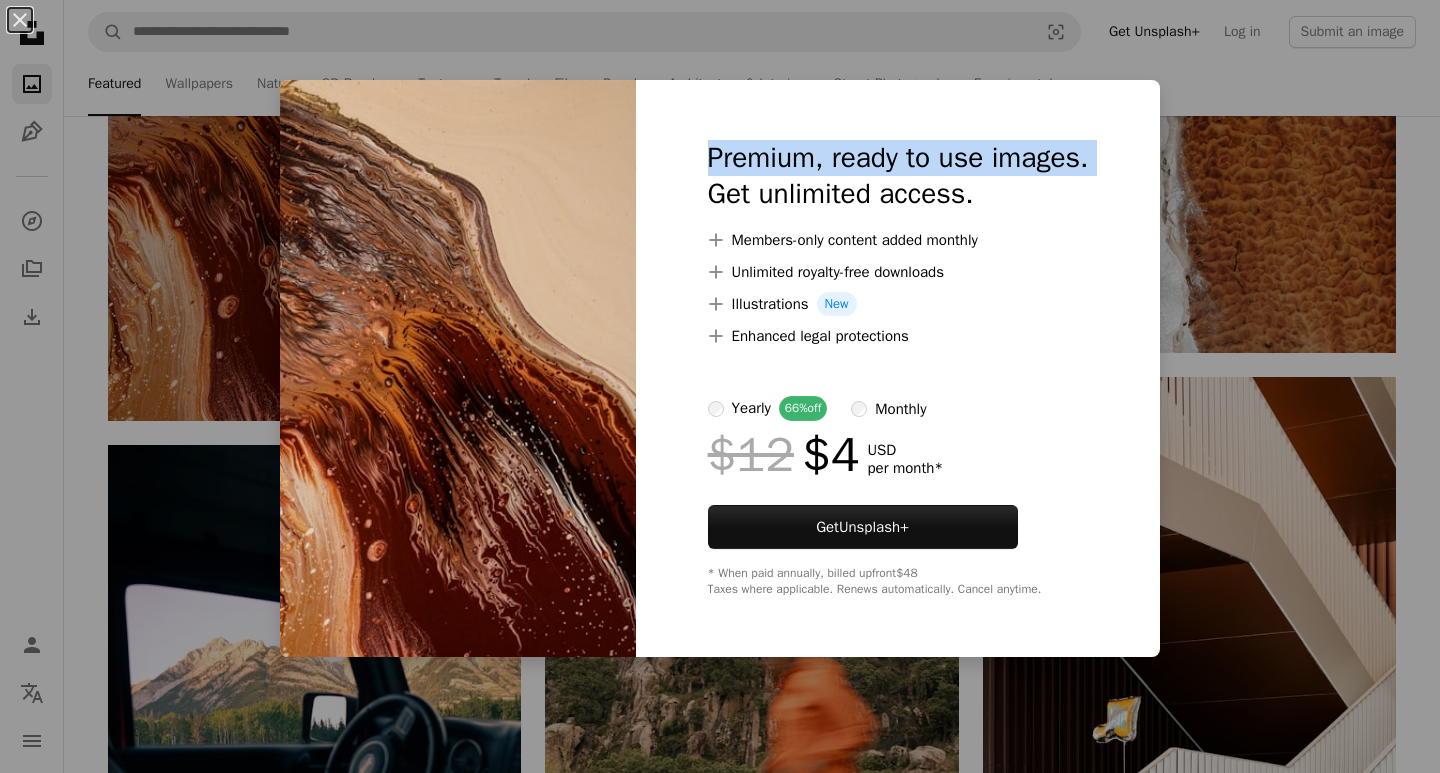 click on "Premium, ready to use images. Get unlimited access. A plus sign Members-only content added monthly A plus sign Unlimited royalty-free downloads A plus sign Illustrations  New A plus sign Enhanced legal protections yearly 66%  off monthly $12   $4 USD per month * Get  Unsplash+ * When paid annually, billed upfront  $48 Taxes where applicable. Renews automatically. Cancel anytime." at bounding box center [898, 368] 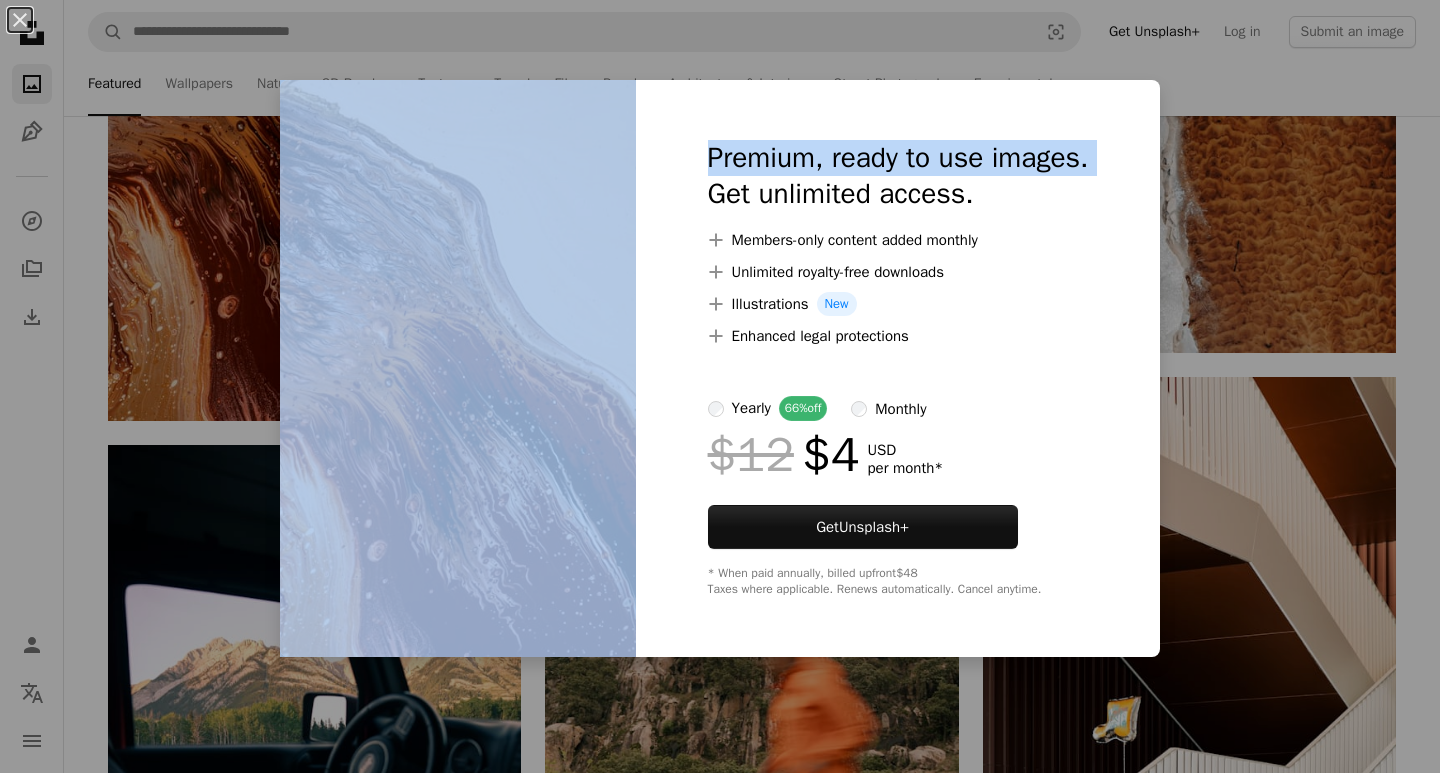 drag, startPoint x: 1142, startPoint y: 96, endPoint x: 1439, endPoint y: 509, distance: 508.70227 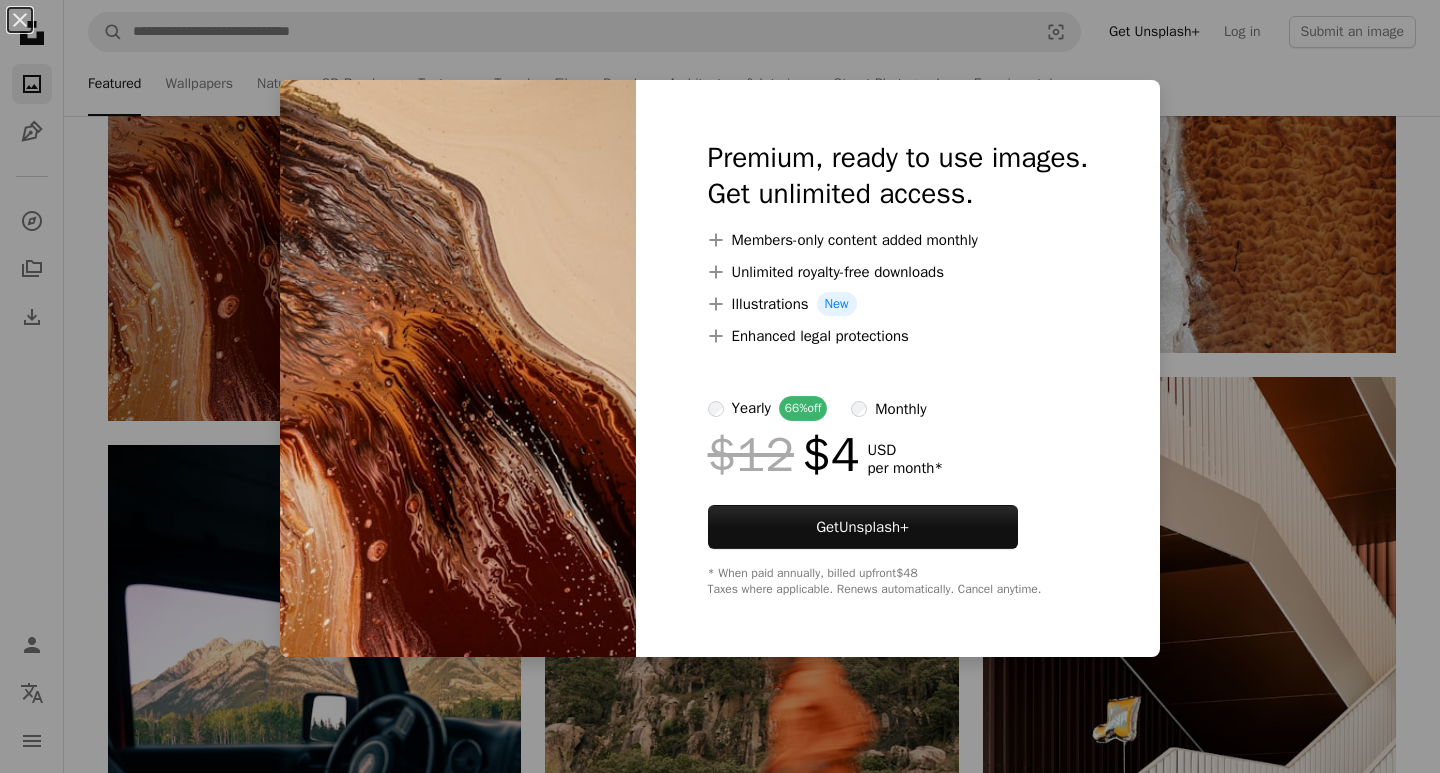 click on "An X shape Premium, ready to use images. Get unlimited access. A plus sign Members-only content added monthly A plus sign Unlimited royalty-free downloads A plus sign Illustrations  New A plus sign Enhanced legal protections yearly 66%  off monthly $12   $4 USD per month * Get  Unsplash+ * When paid annually, billed upfront  $48 Taxes where applicable. Renews automatically. Cancel anytime." at bounding box center [720, 386] 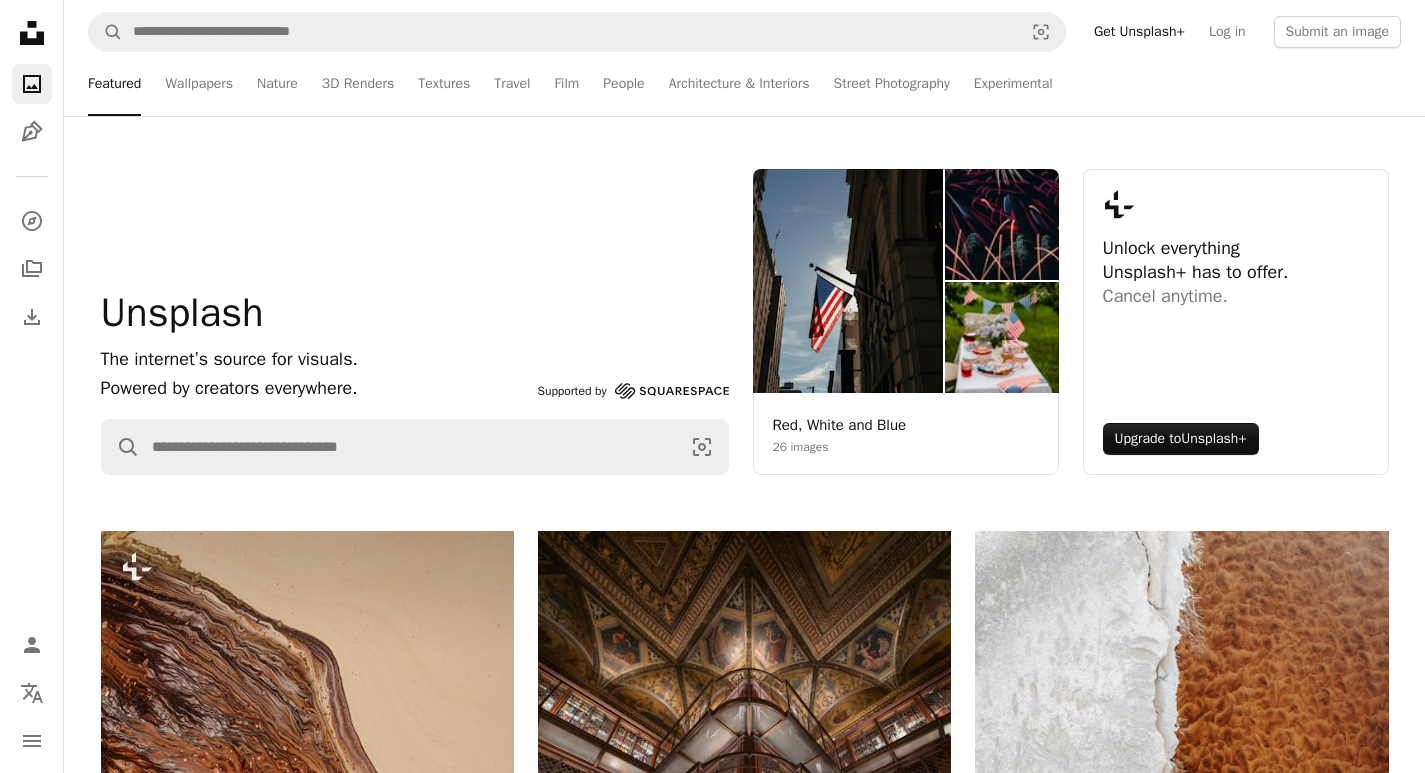 scroll, scrollTop: 0, scrollLeft: 0, axis: both 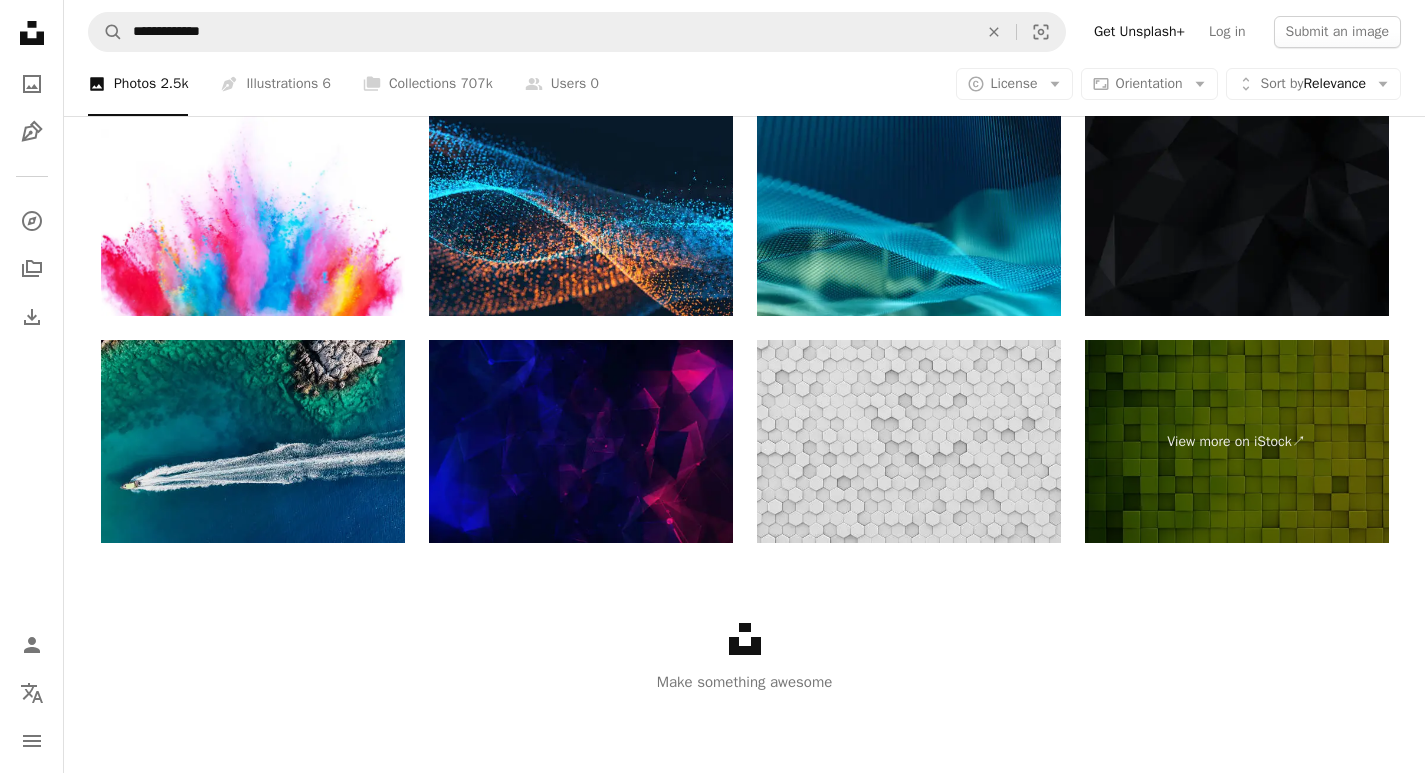 click at bounding box center [253, 441] 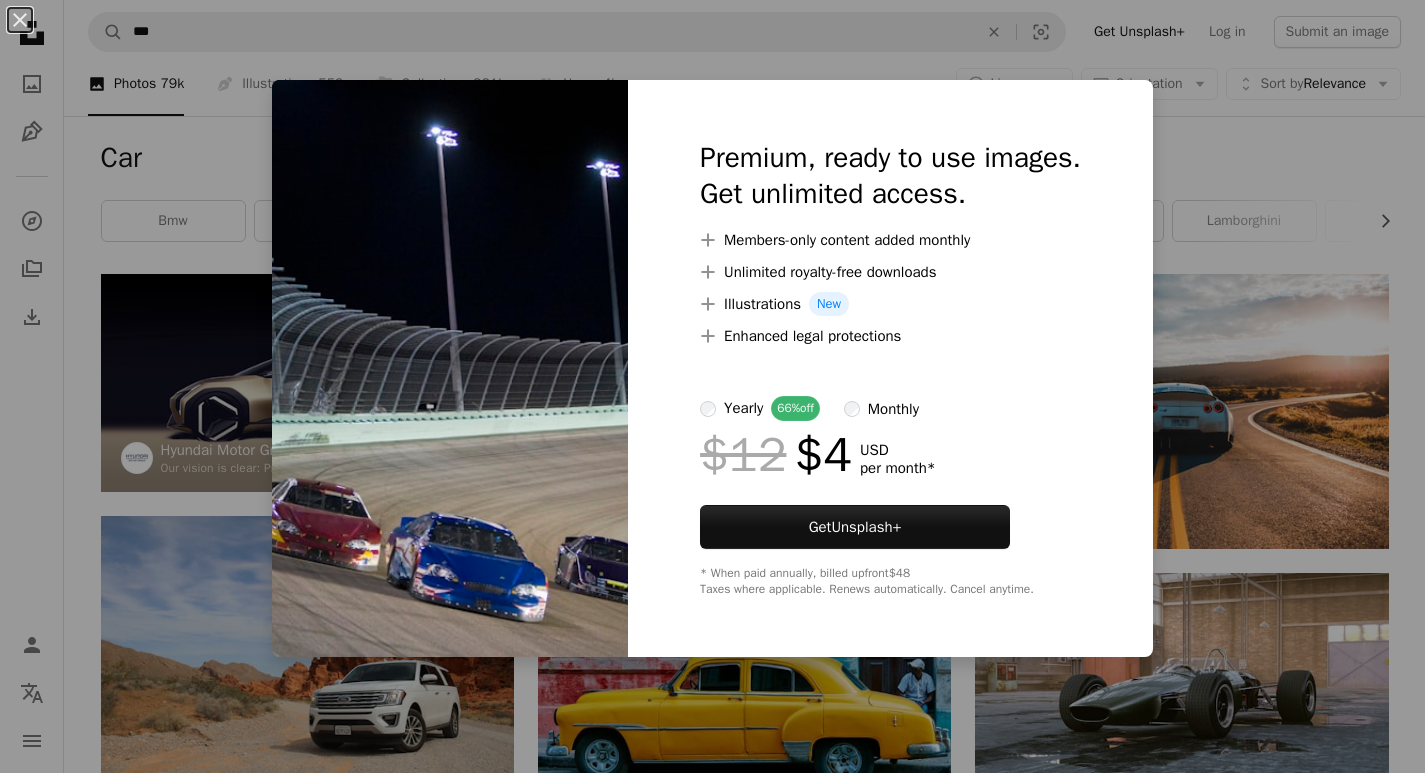 scroll, scrollTop: 1867, scrollLeft: 0, axis: vertical 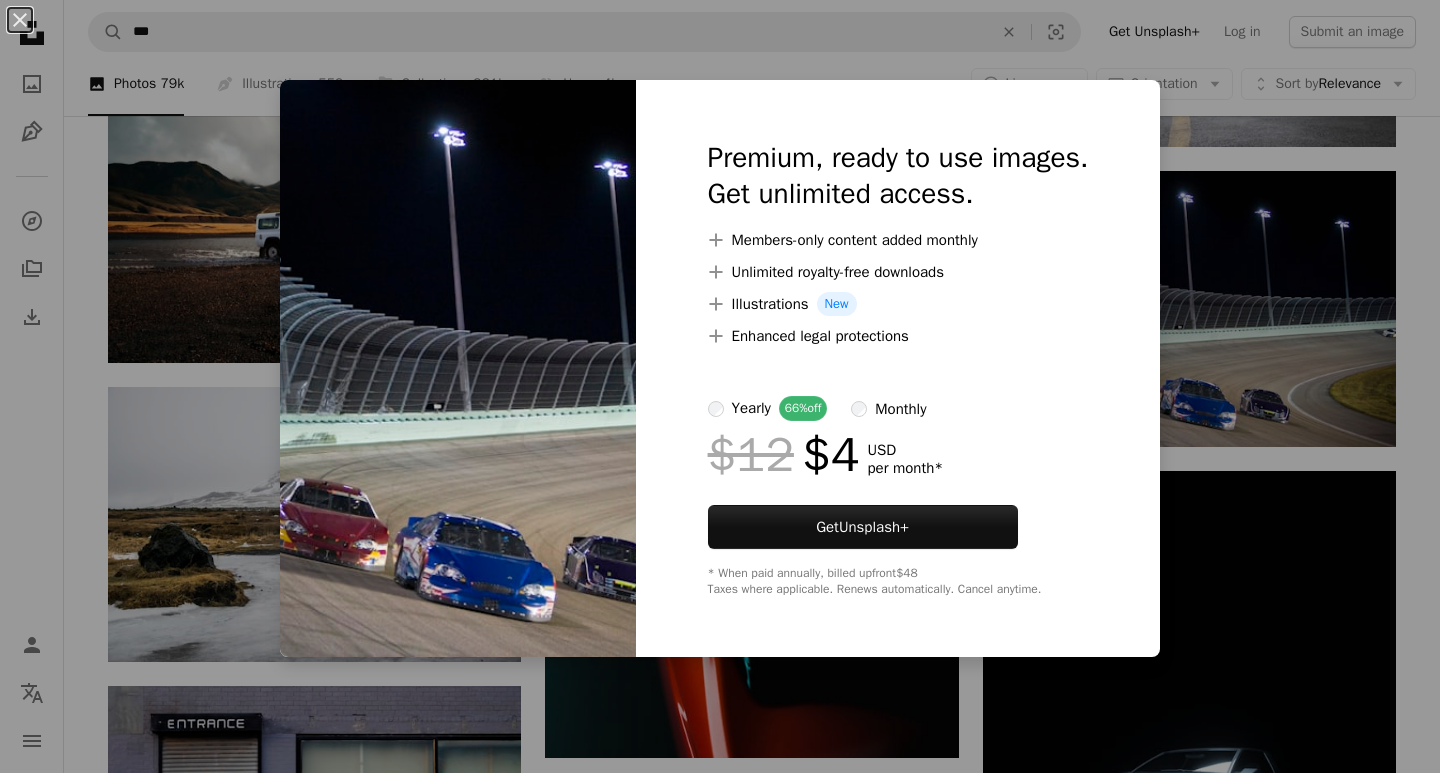 click on "An X shape Premium, ready to use images. Get unlimited access. A plus sign Members-only content added monthly A plus sign Unlimited royalty-free downloads A plus sign Illustrations  New A plus sign Enhanced legal protections yearly 66%  off monthly $12   $4 USD per month * Get  Unsplash+ * When paid annually, billed upfront  $48 Taxes where applicable. Renews automatically. Cancel anytime." at bounding box center [720, 386] 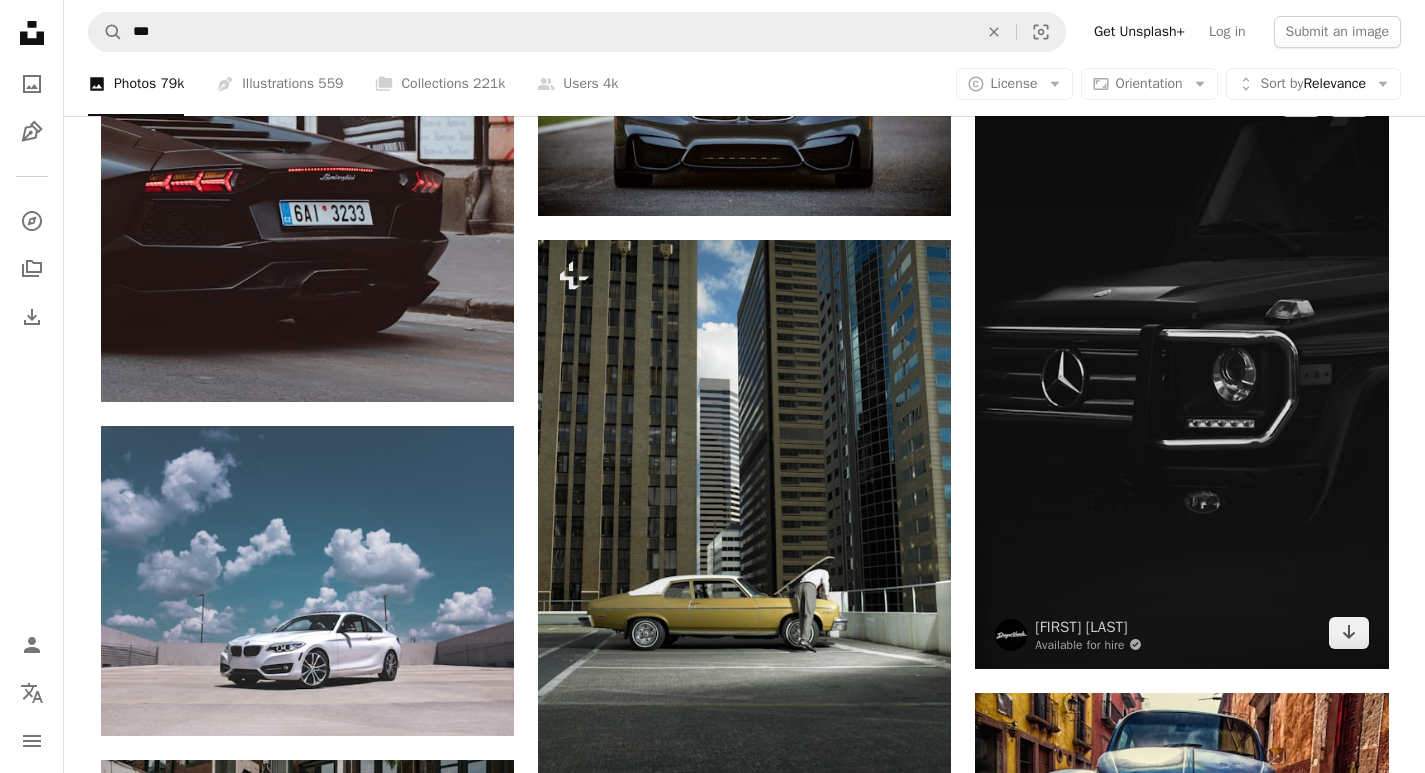 scroll, scrollTop: 7617, scrollLeft: 0, axis: vertical 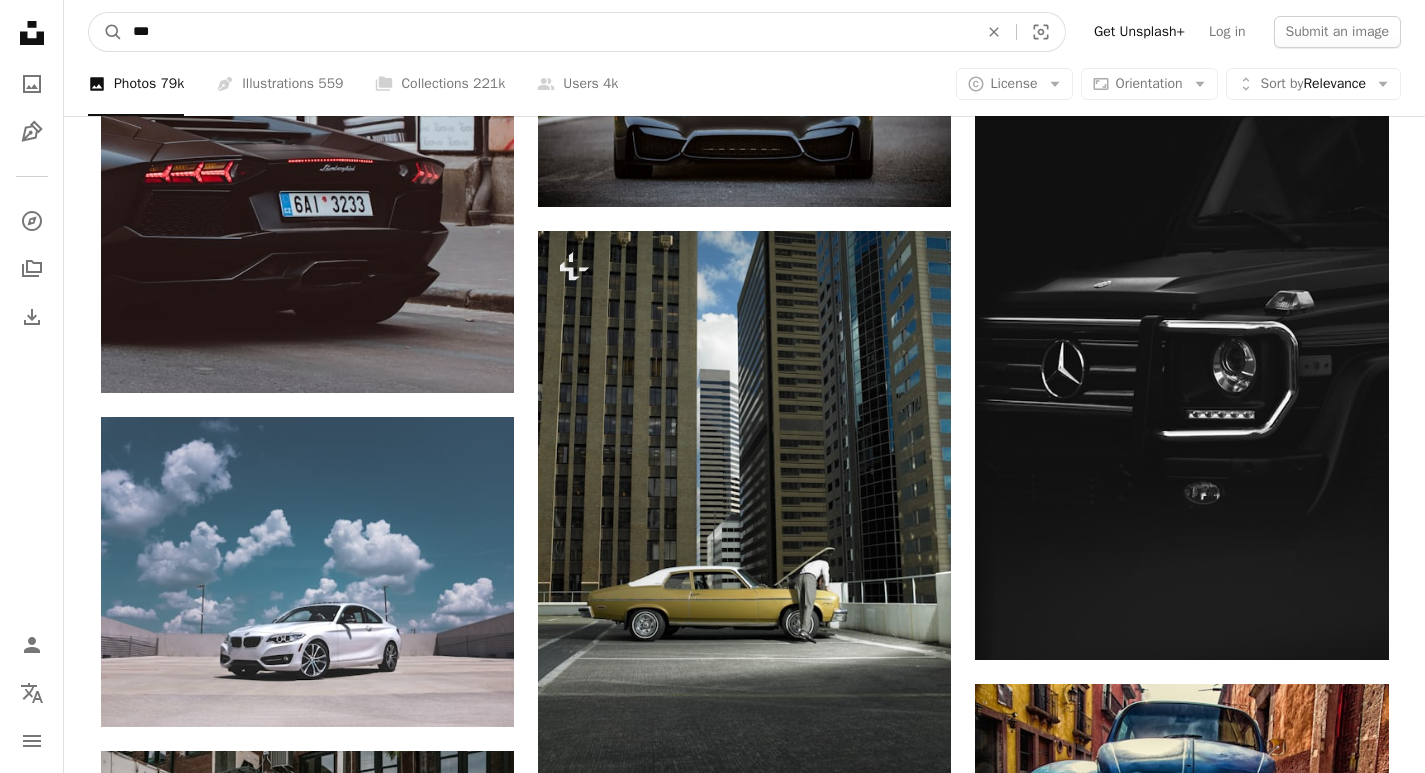 click on "***" at bounding box center [547, 32] 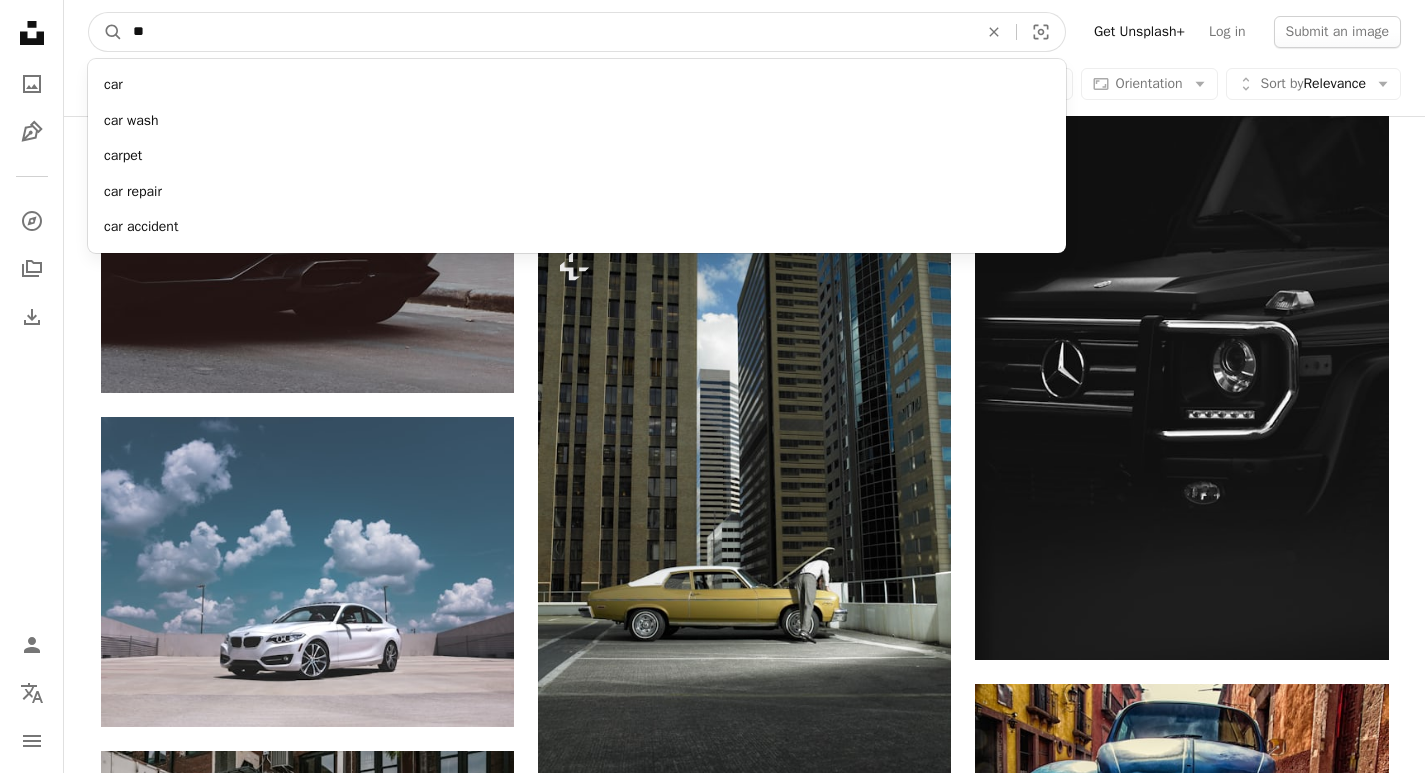 type on "*" 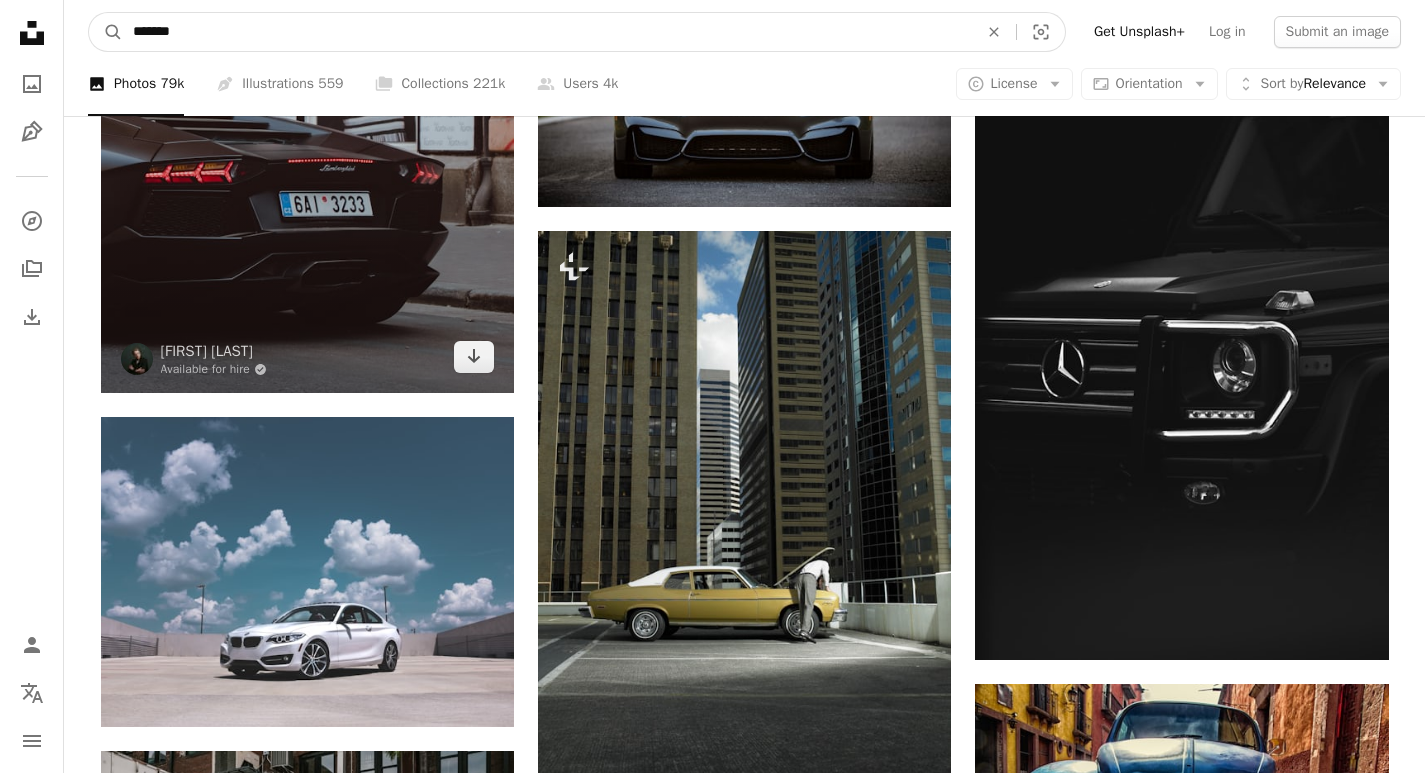 type on "*******" 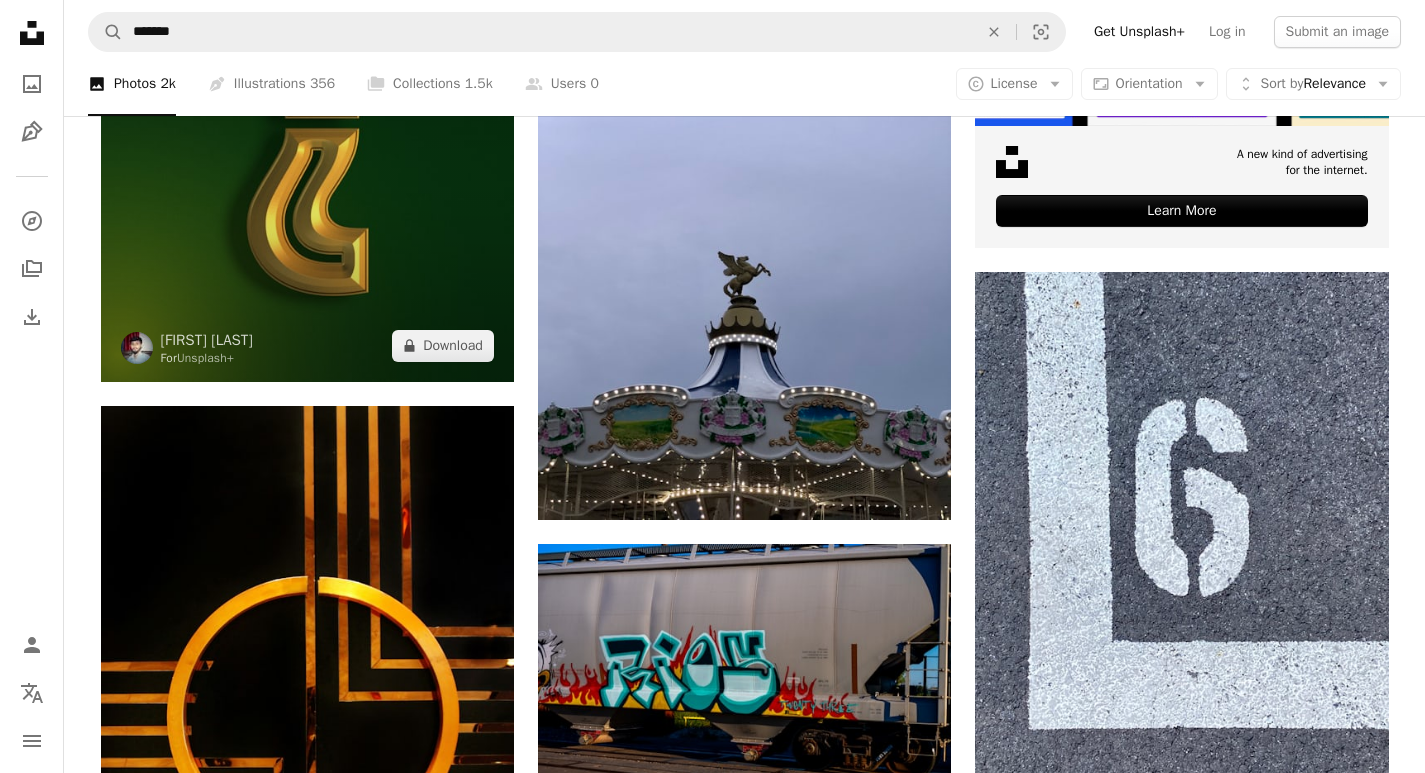 scroll, scrollTop: 767, scrollLeft: 0, axis: vertical 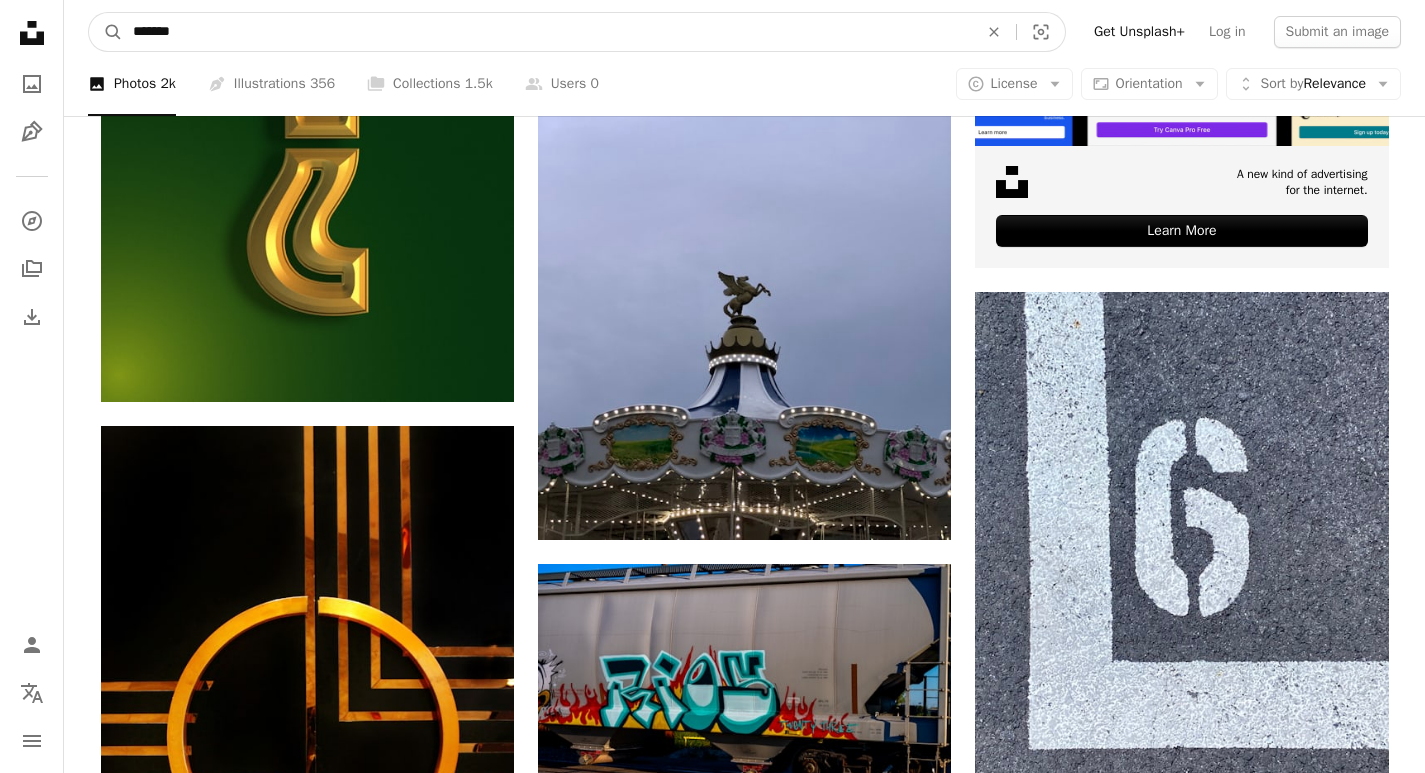 click on "*******" at bounding box center [547, 32] 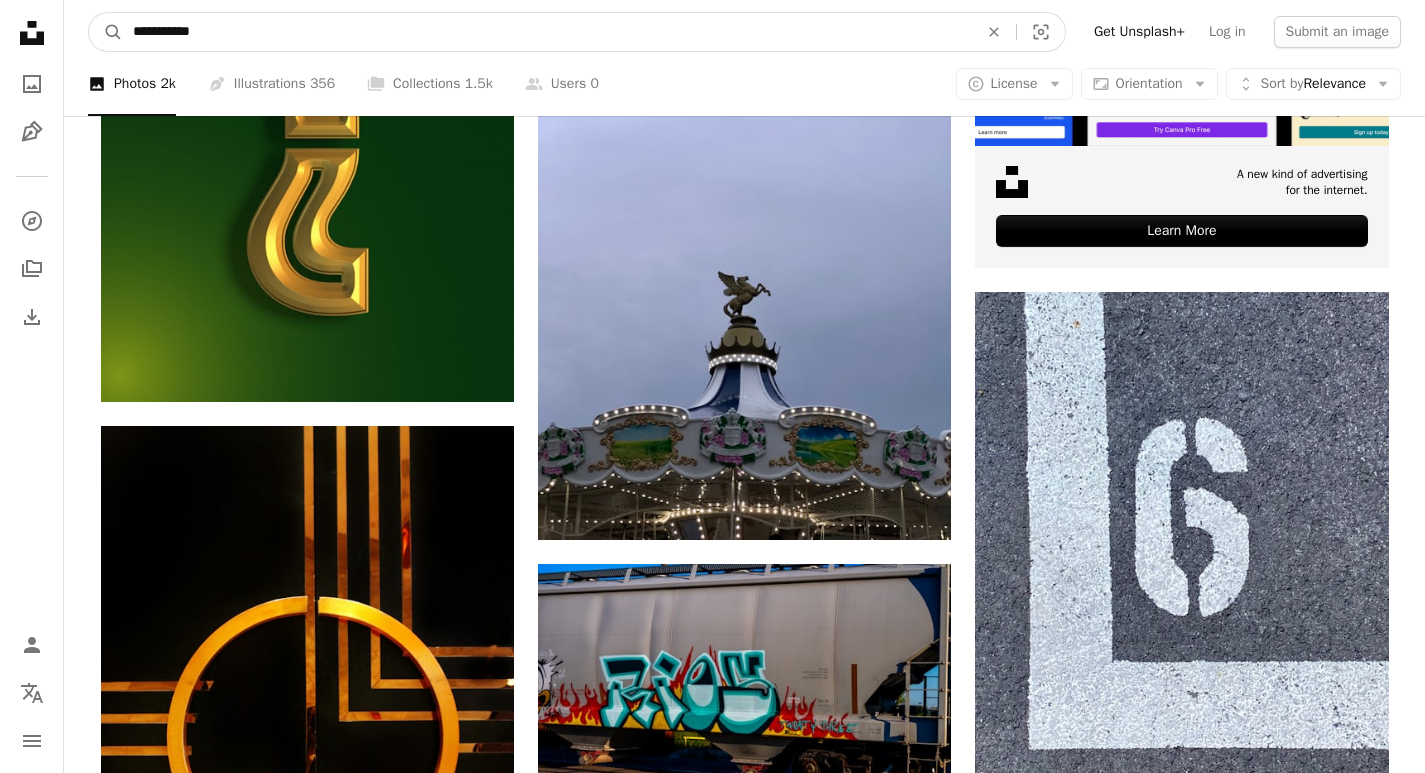 type on "**********" 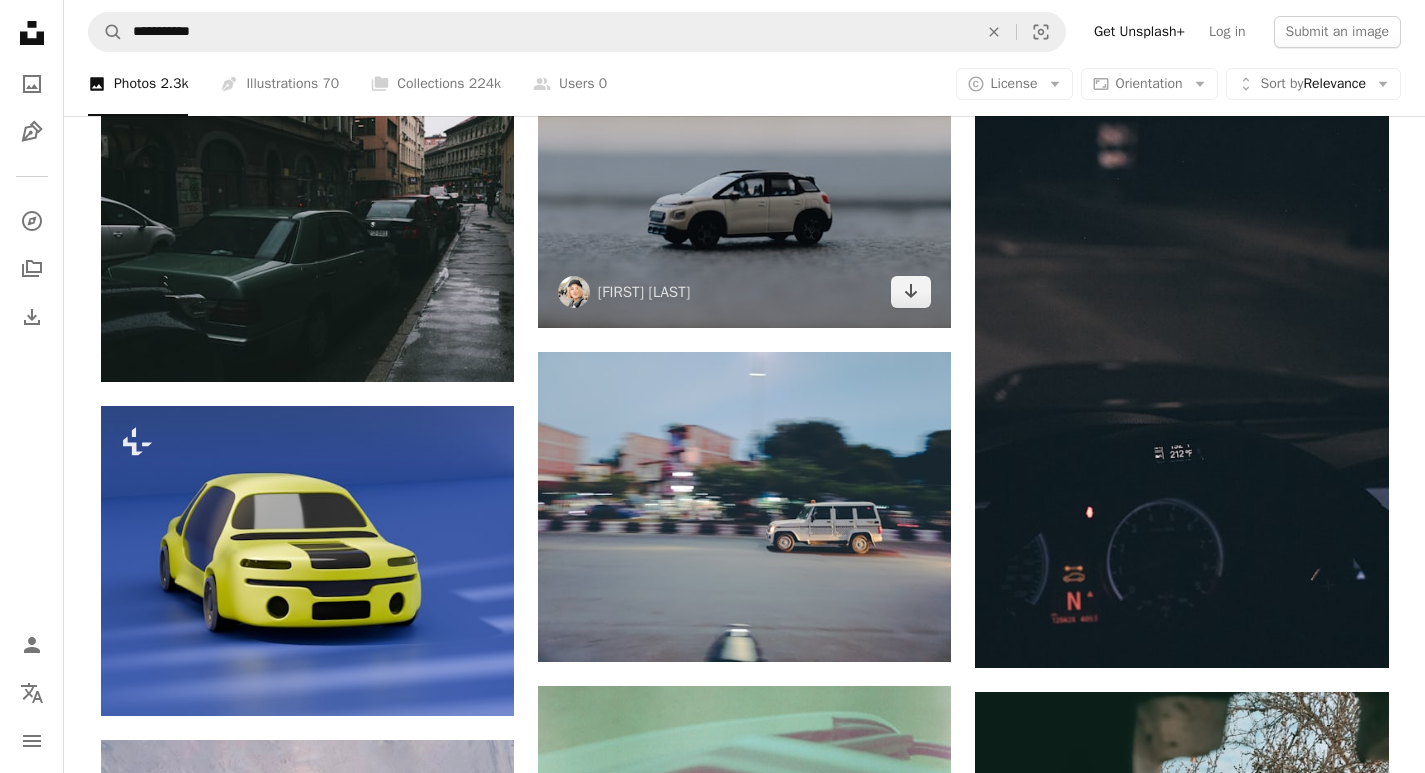 scroll, scrollTop: 2233, scrollLeft: 0, axis: vertical 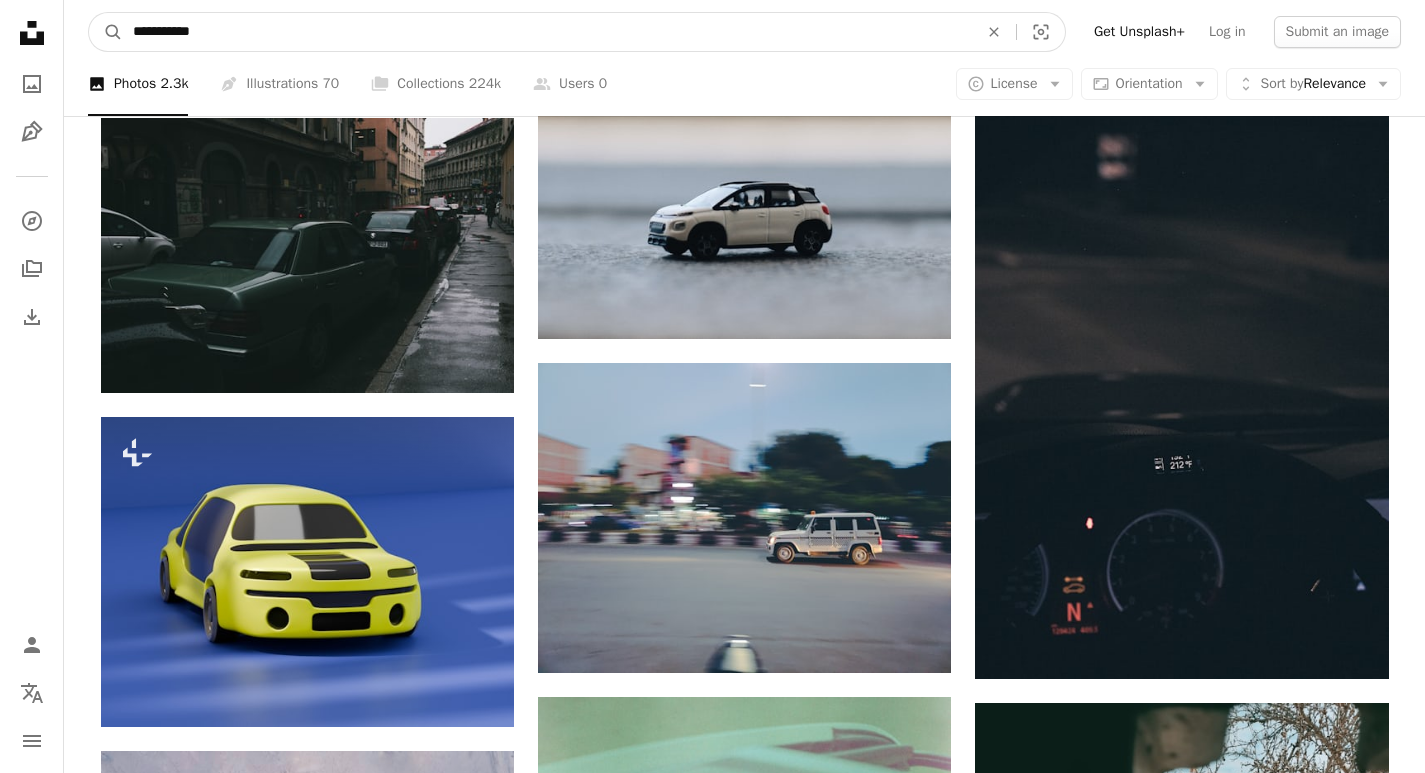click on "**********" at bounding box center (547, 32) 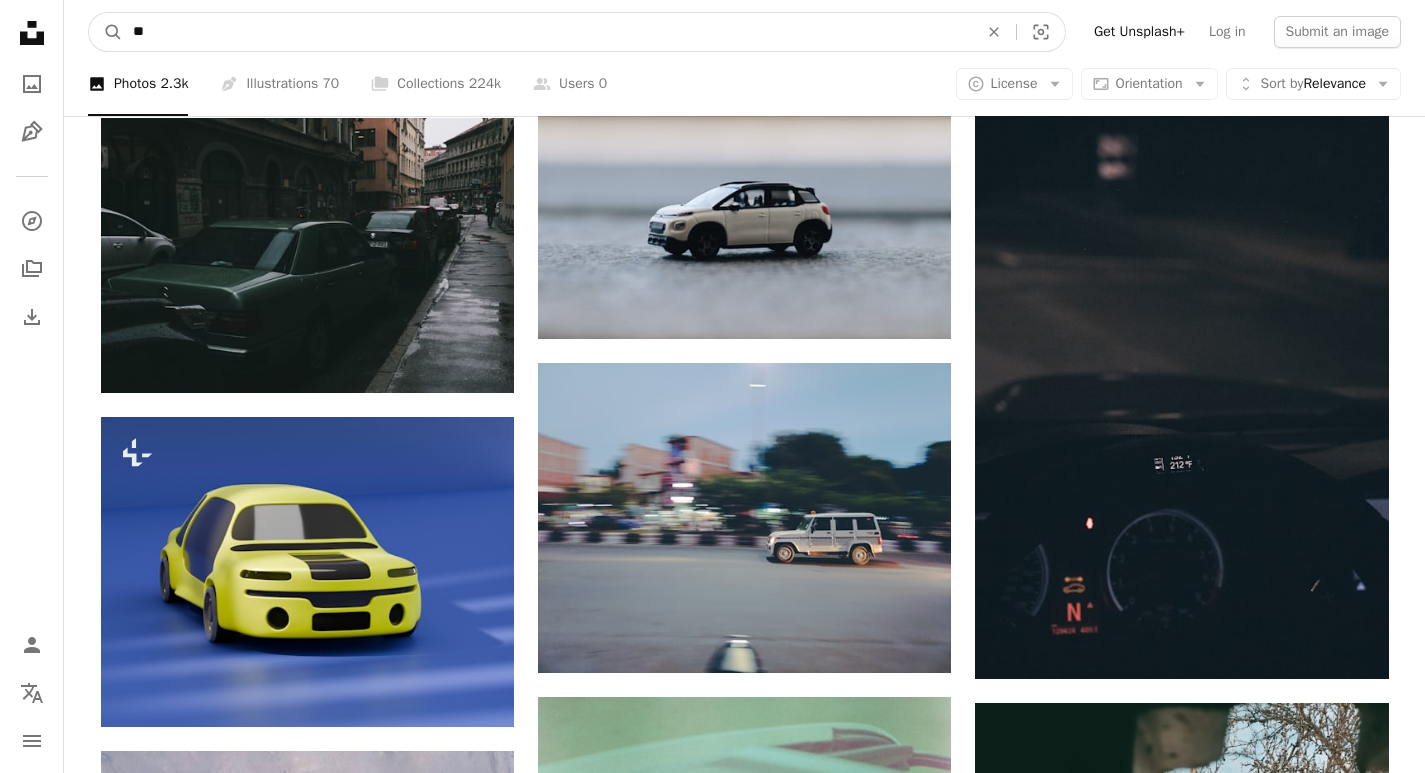 type on "*" 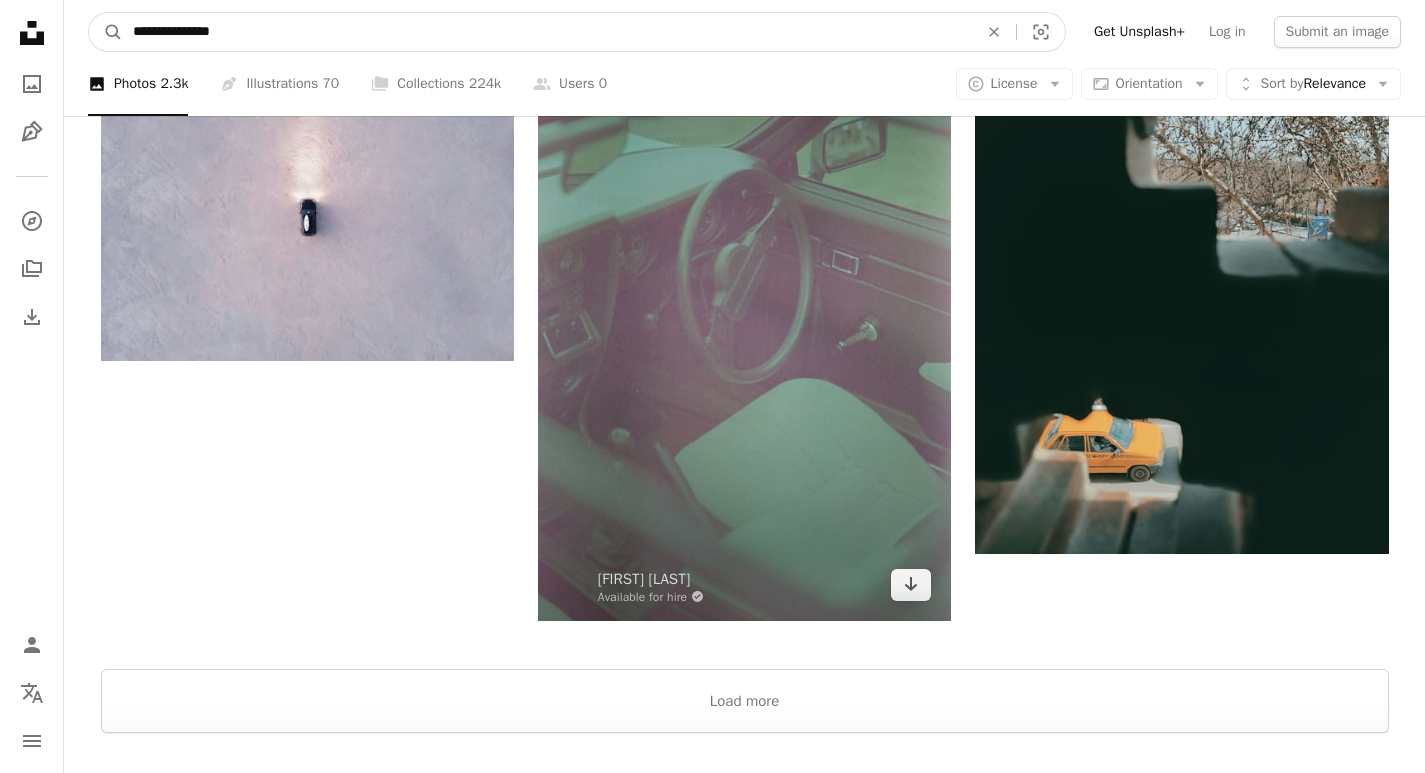 scroll, scrollTop: 3033, scrollLeft: 0, axis: vertical 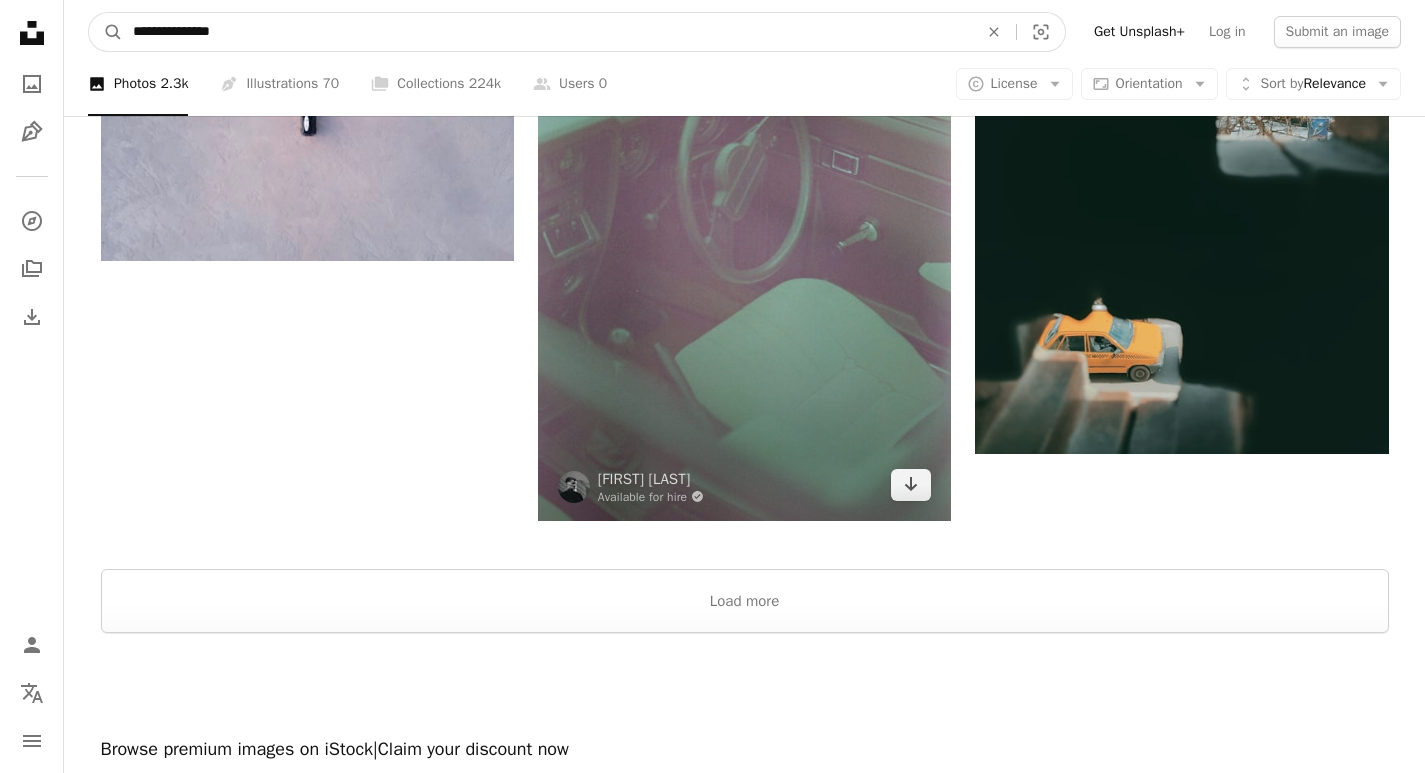 type on "**********" 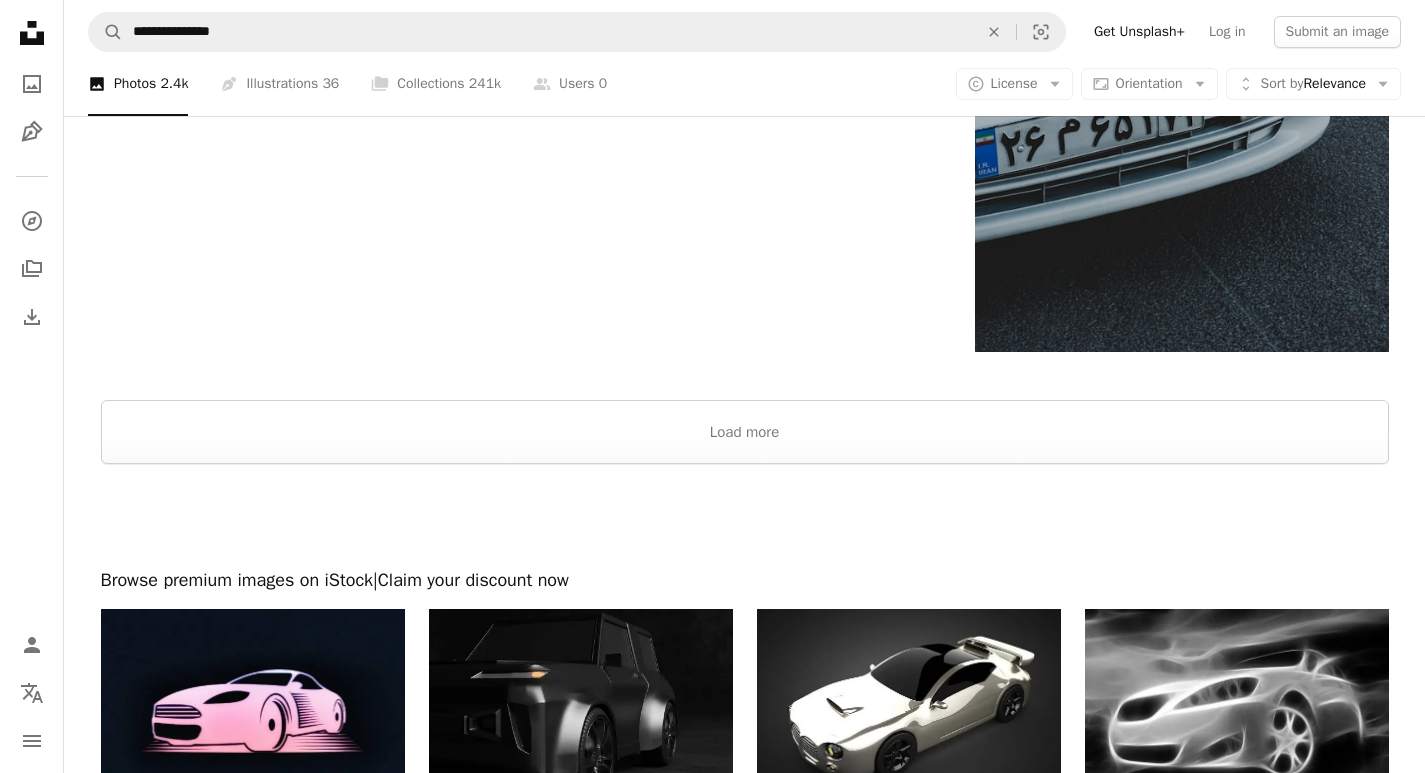 scroll, scrollTop: 3480, scrollLeft: 0, axis: vertical 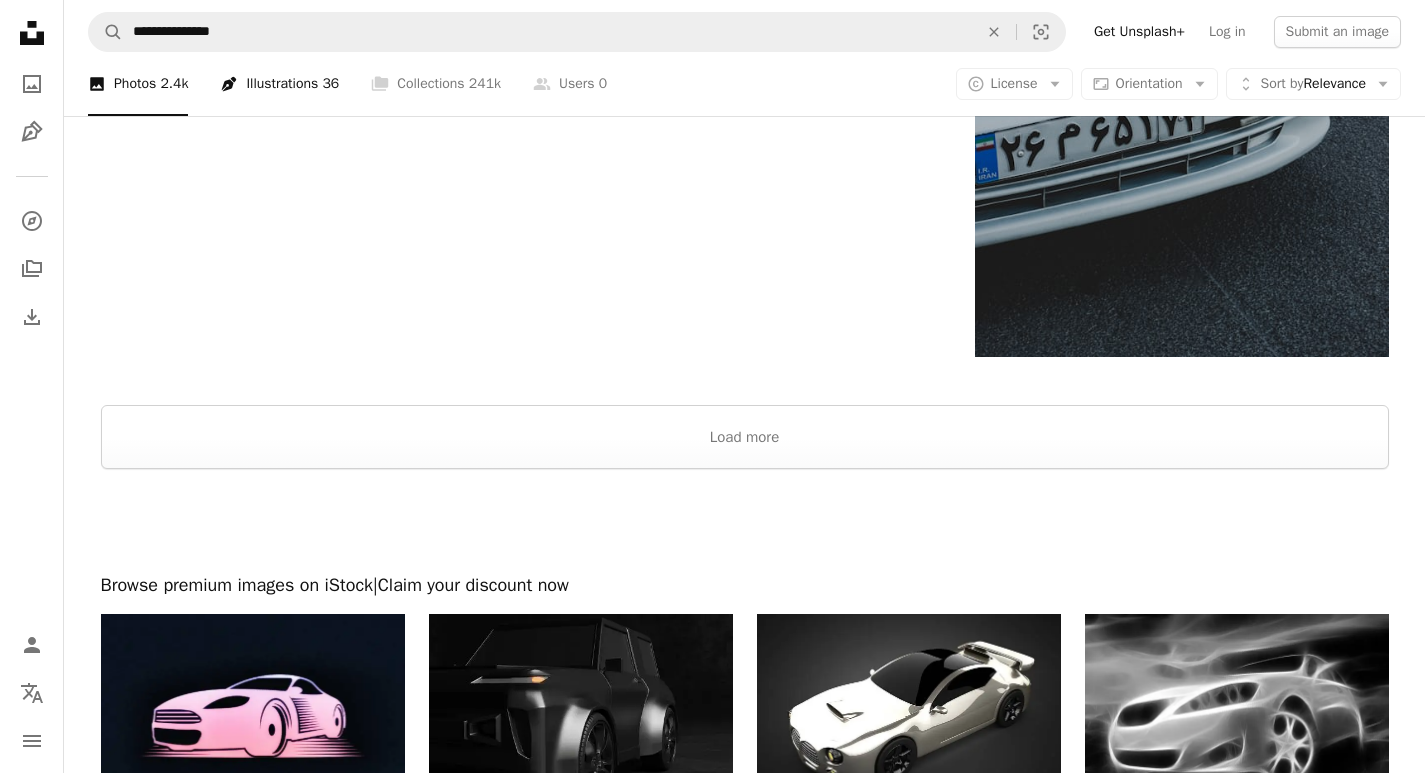 click on "[FIRST] [COUNT]" at bounding box center [279, 84] 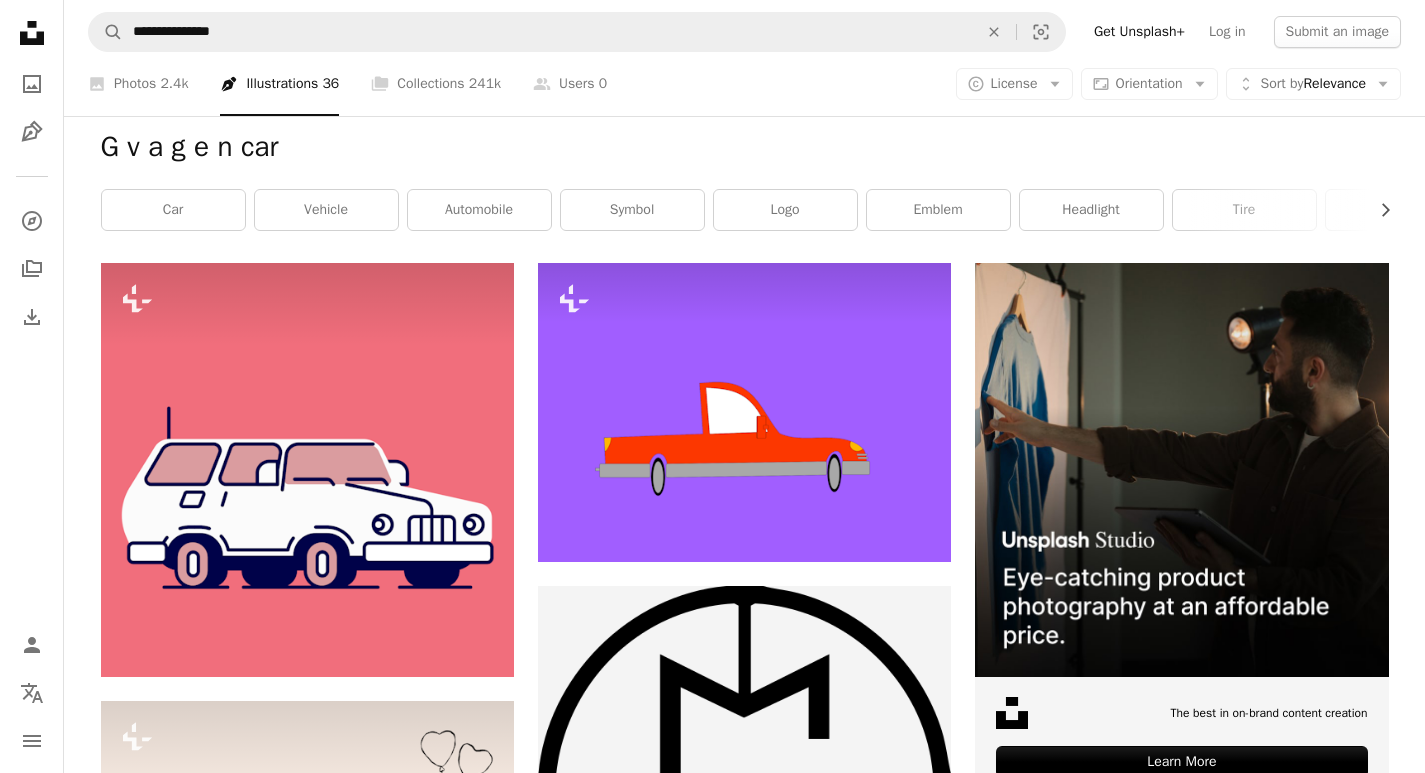 scroll, scrollTop: 240, scrollLeft: 0, axis: vertical 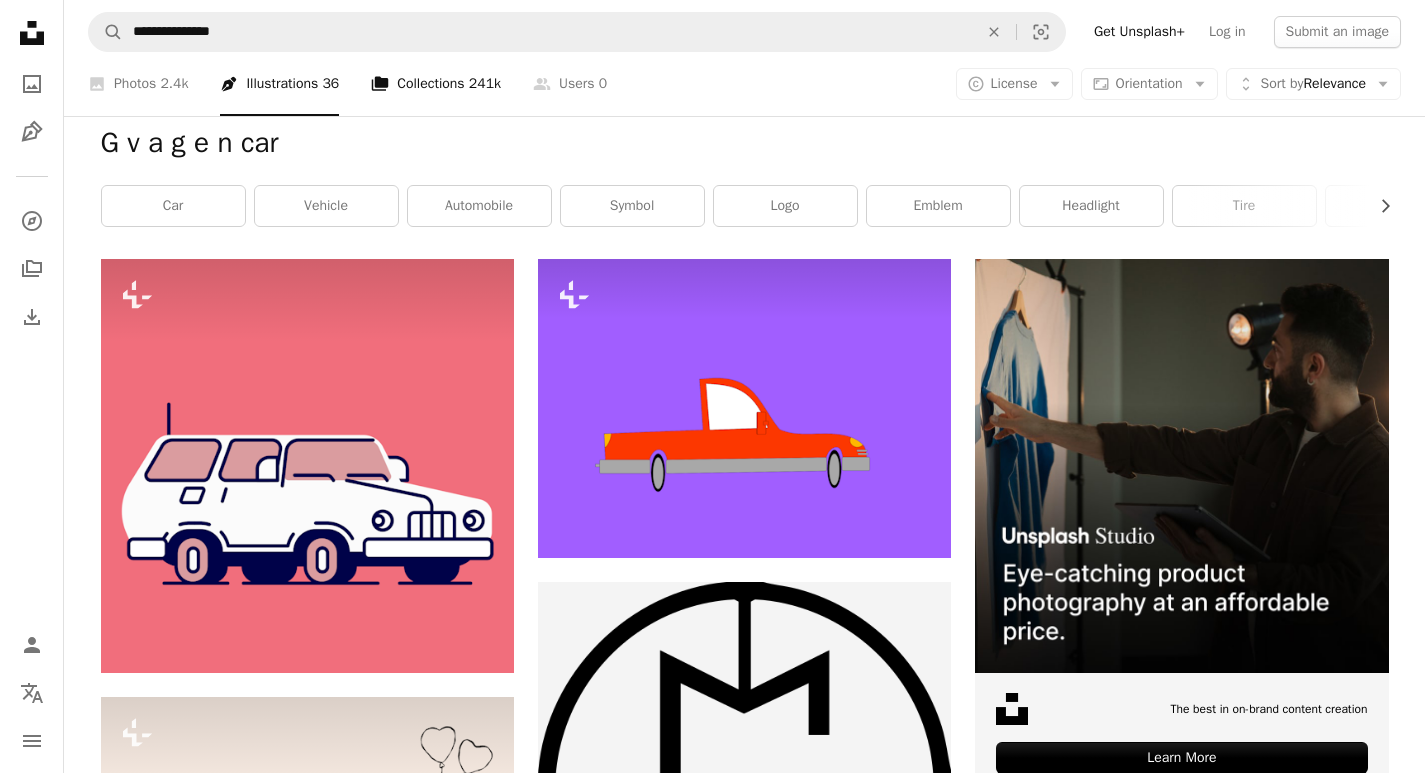 click on "A stack of folders Collections   241k" at bounding box center (436, 84) 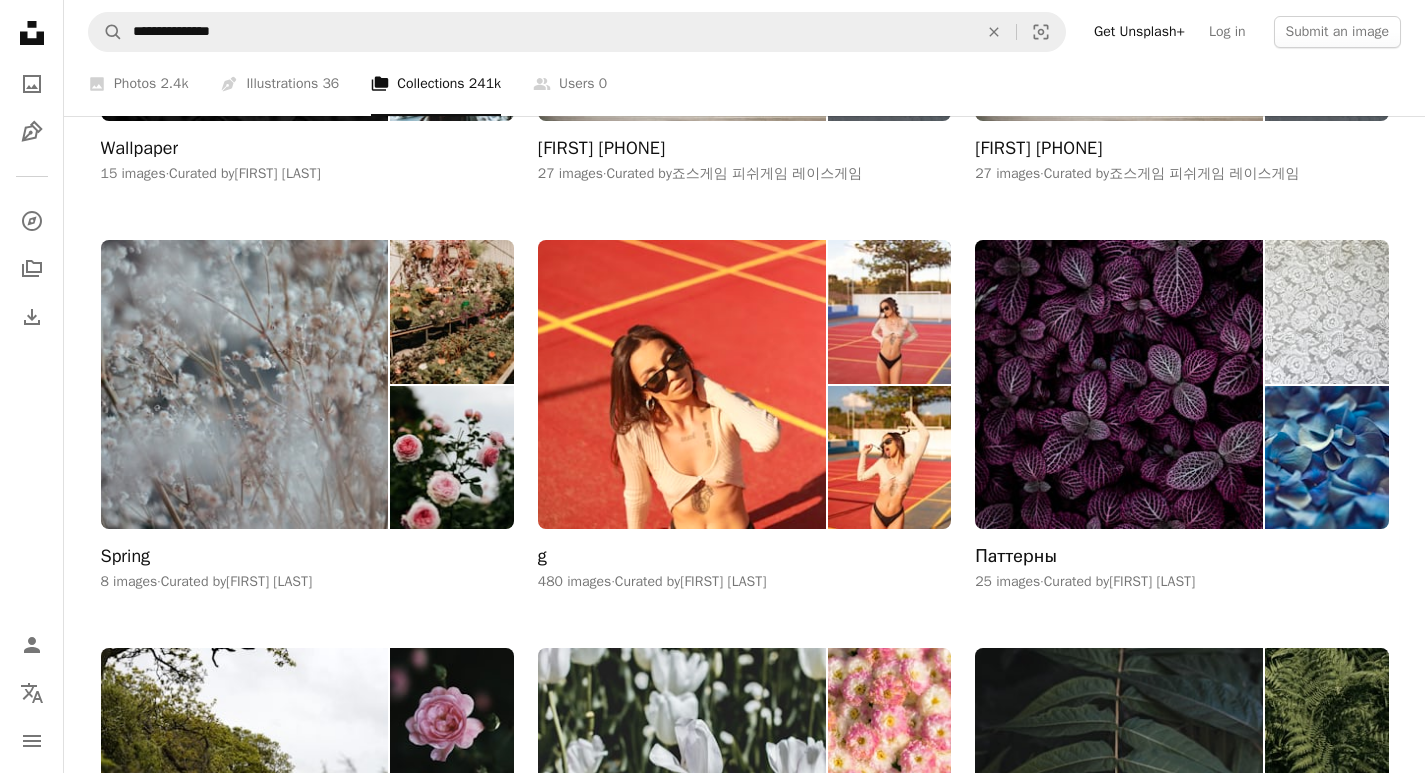 scroll, scrollTop: 1056, scrollLeft: 0, axis: vertical 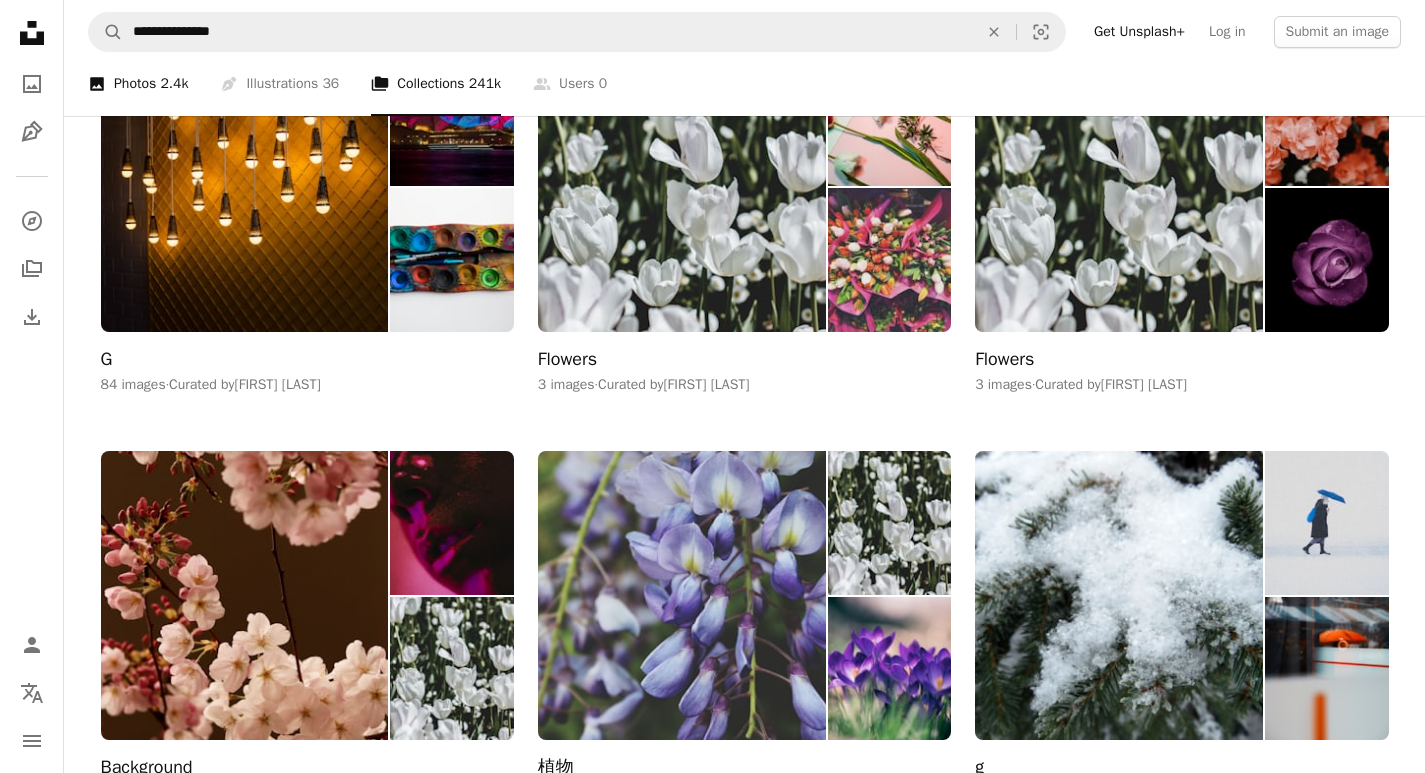 click on "2.4k" at bounding box center (174, 84) 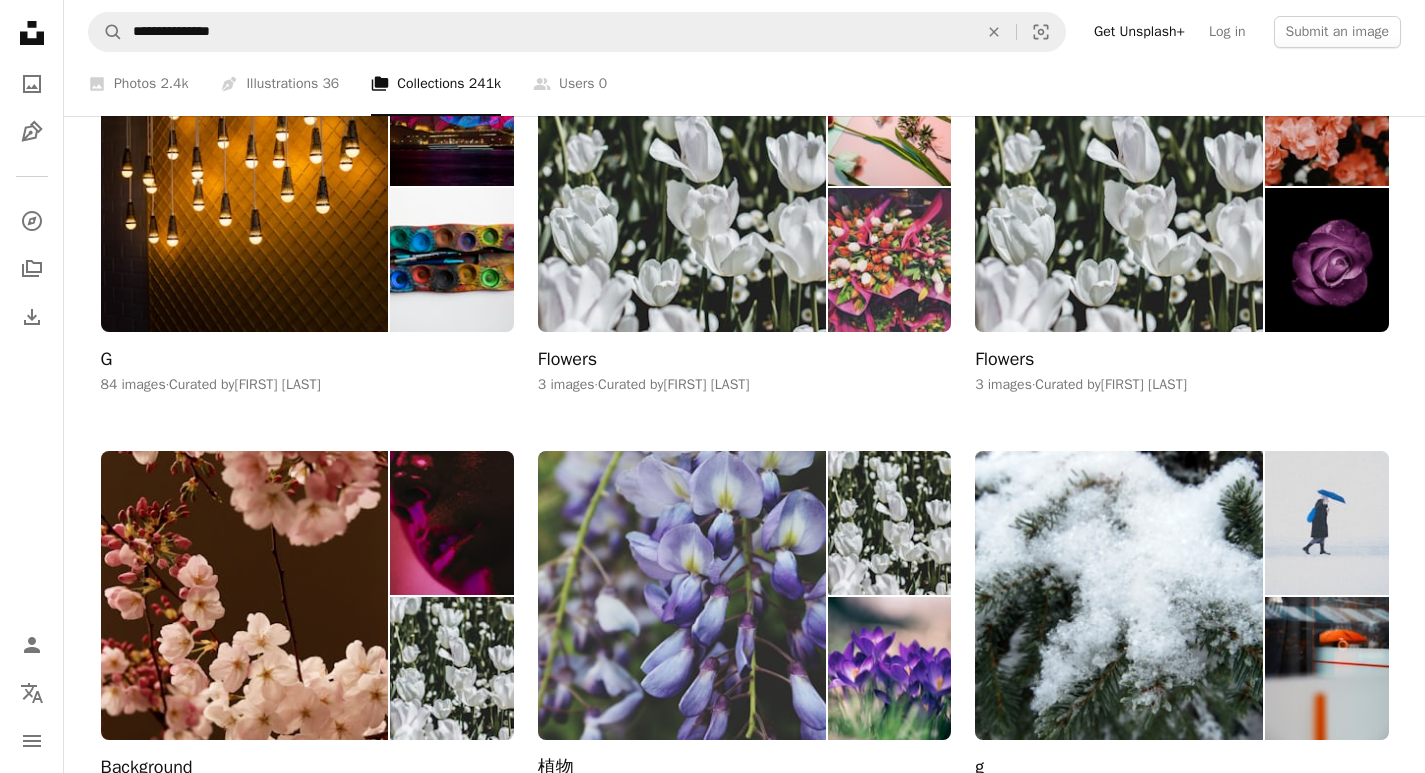 scroll, scrollTop: 0, scrollLeft: 0, axis: both 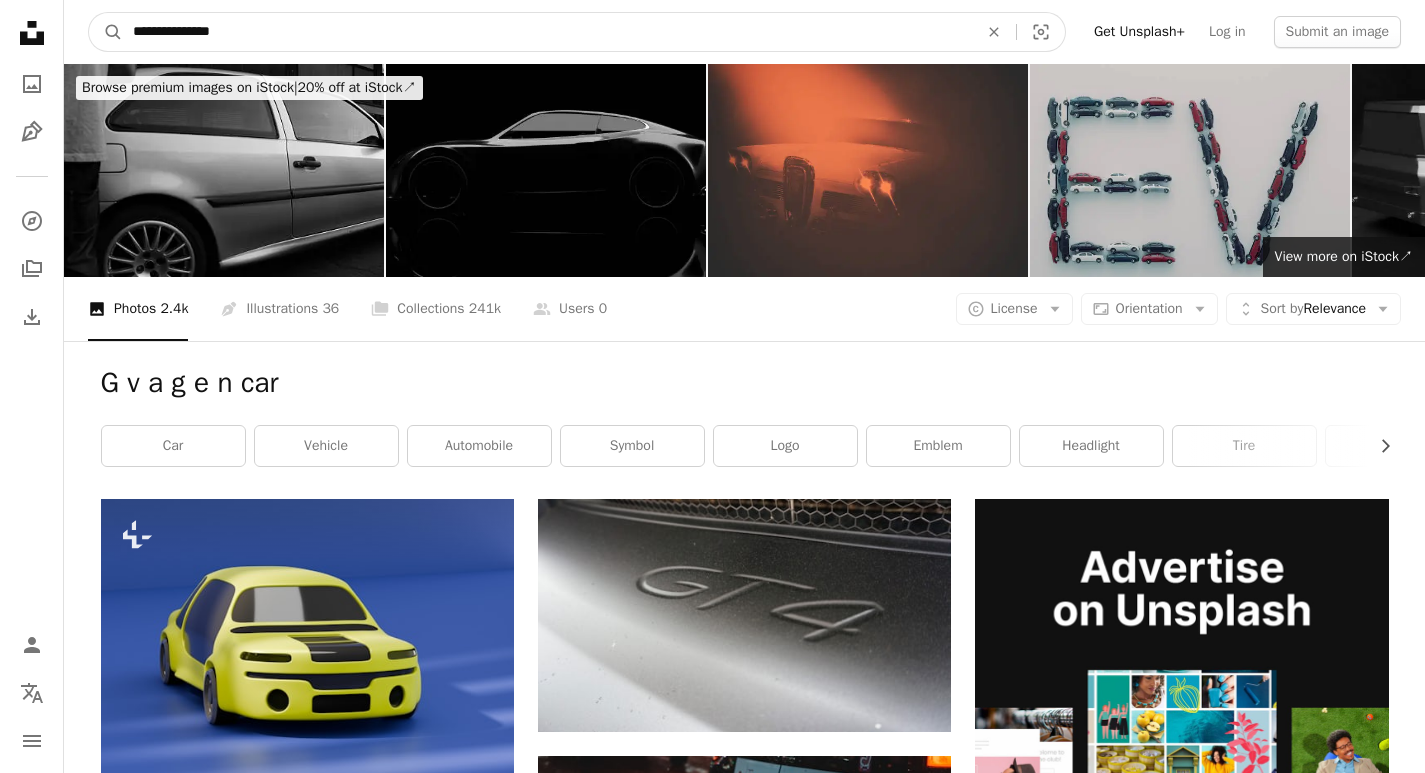 click on "**********" at bounding box center (547, 32) 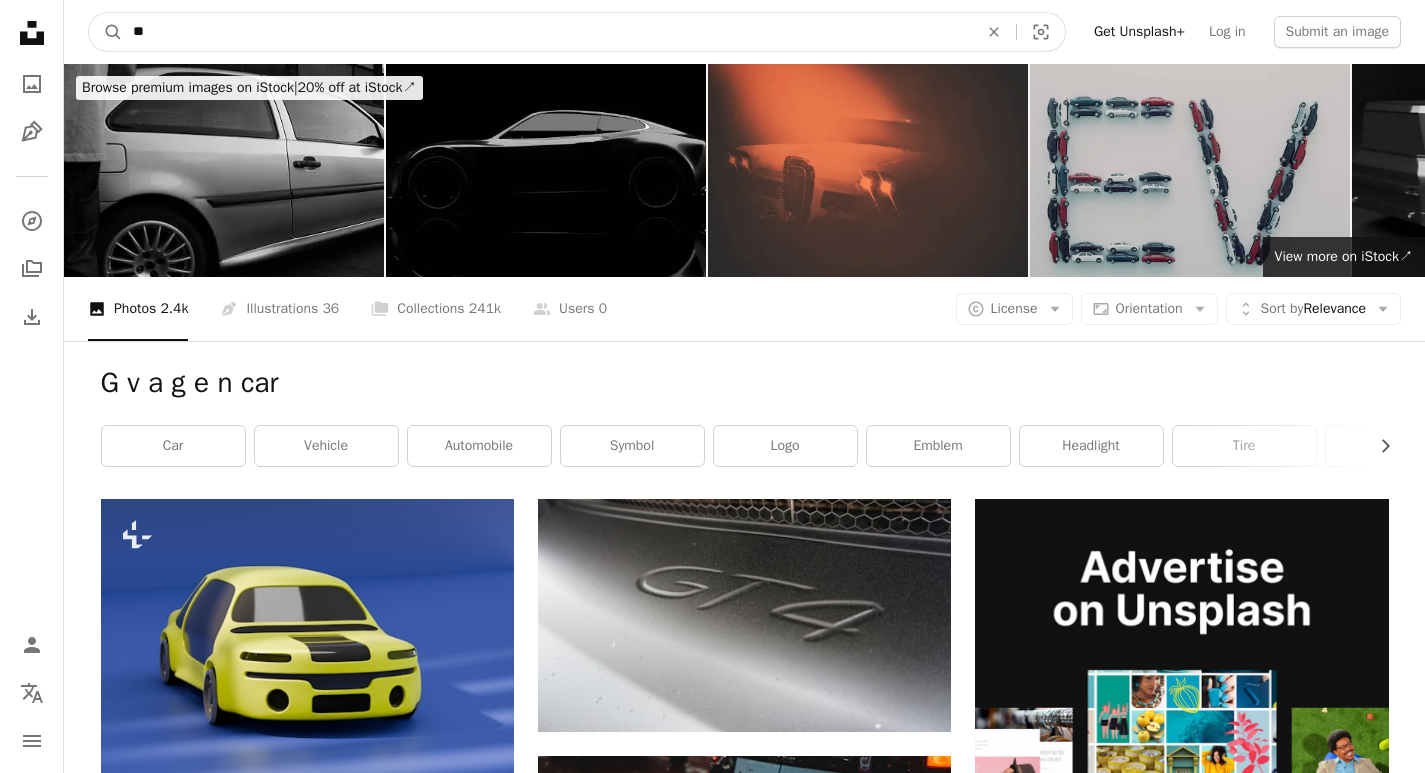 type on "*" 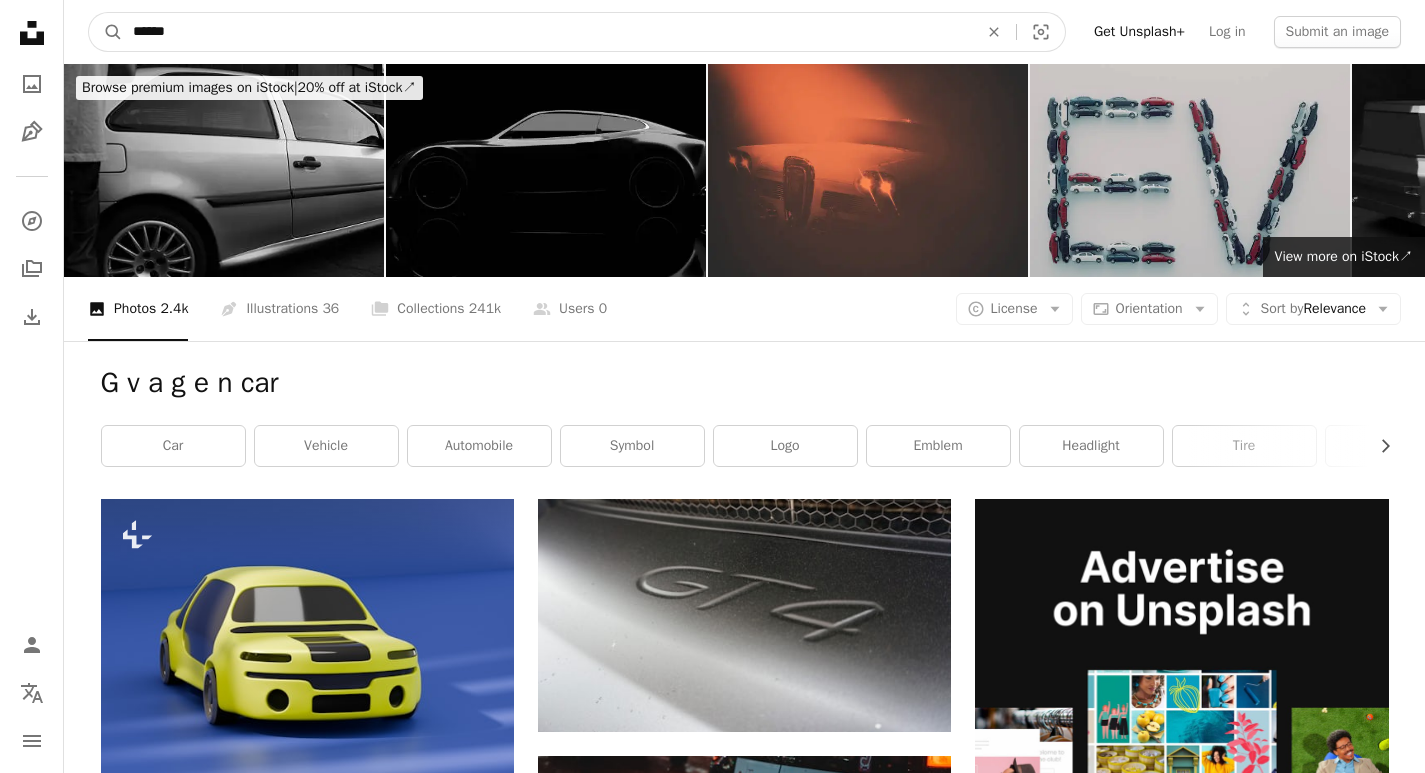 type on "*******" 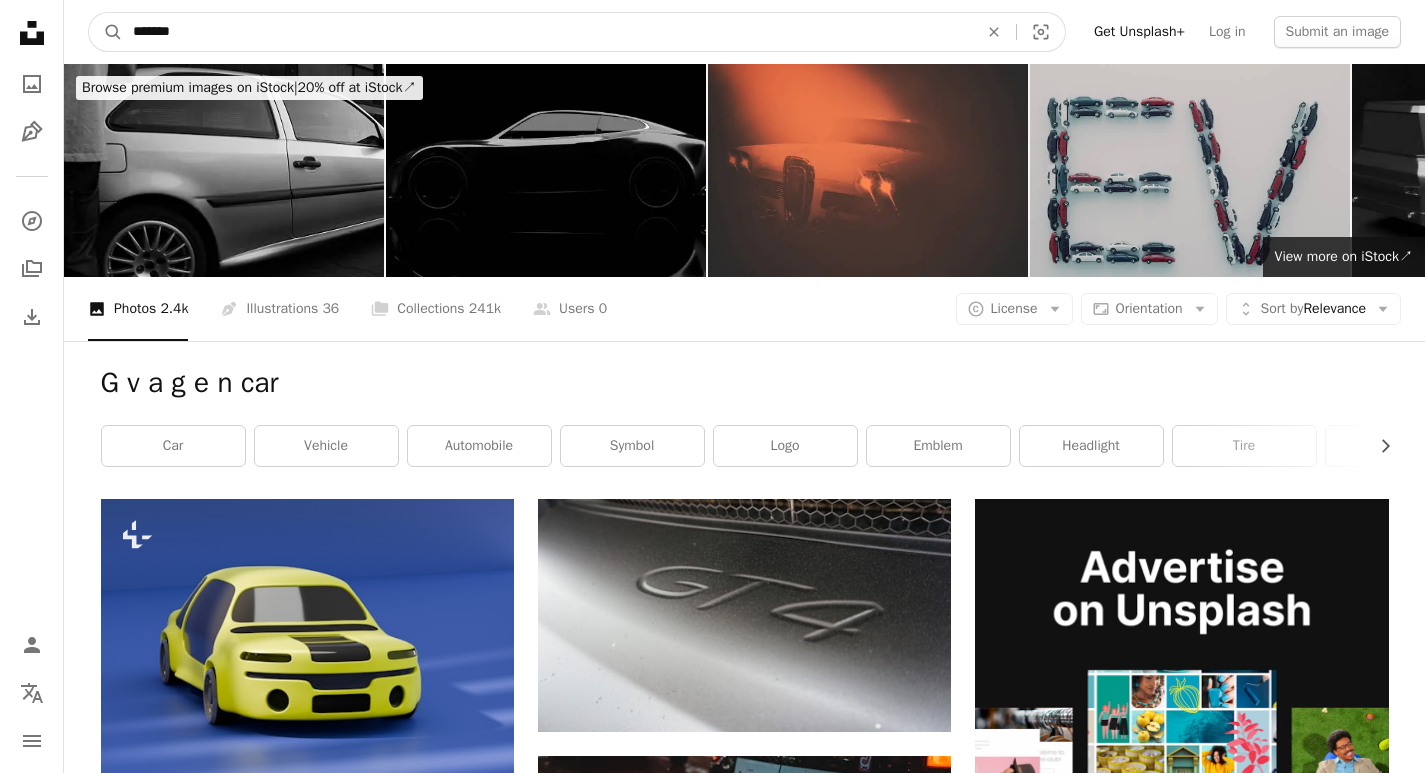 click on "A magnifying glass" at bounding box center (106, 32) 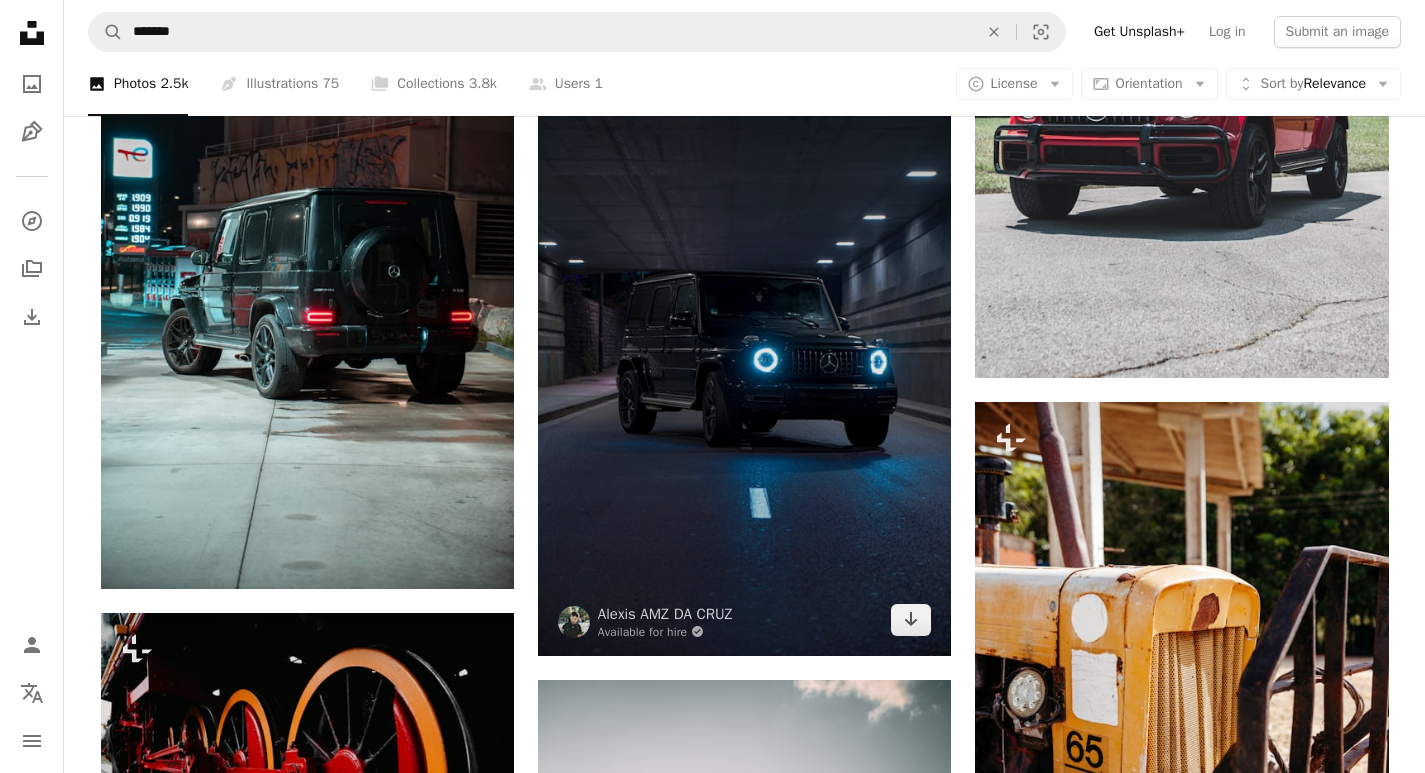 scroll, scrollTop: 3013, scrollLeft: 0, axis: vertical 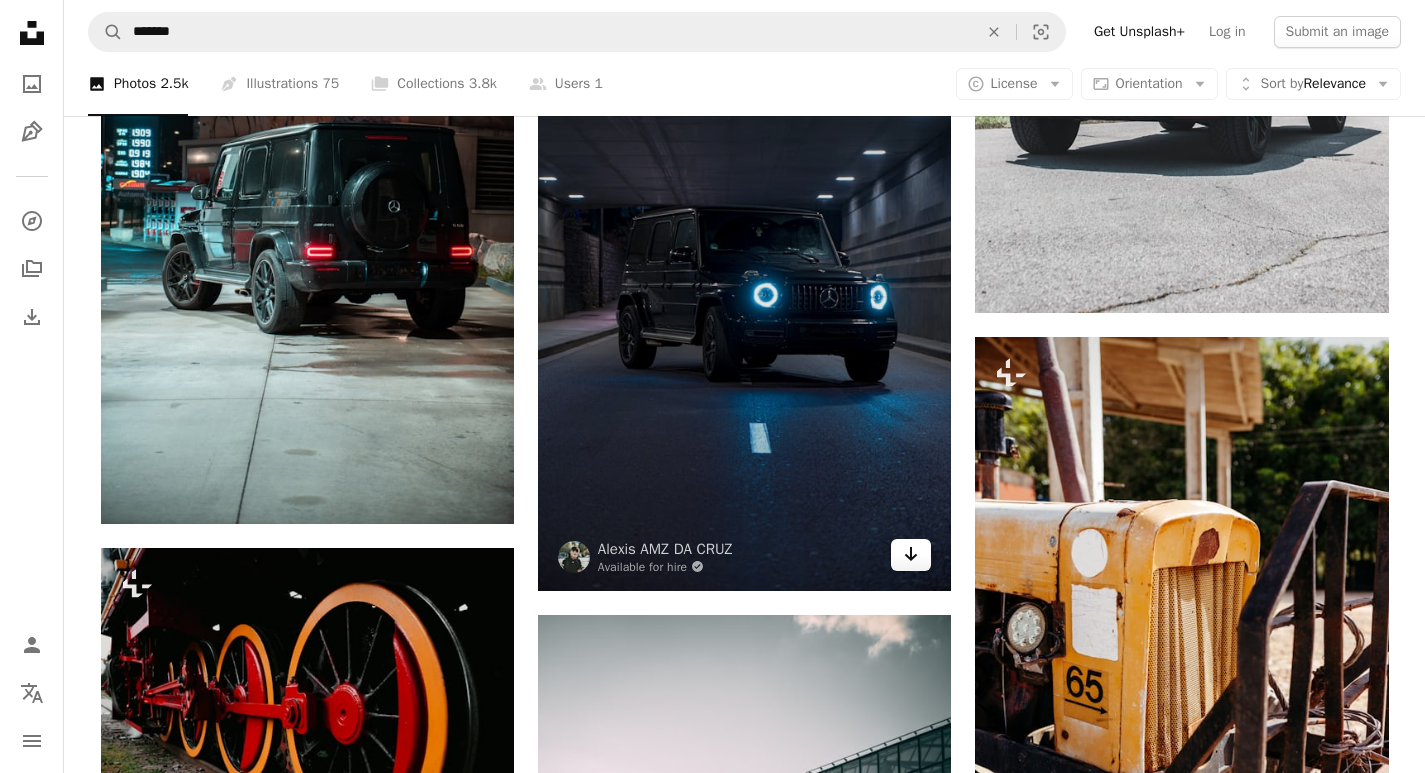 click on "Arrow pointing down" 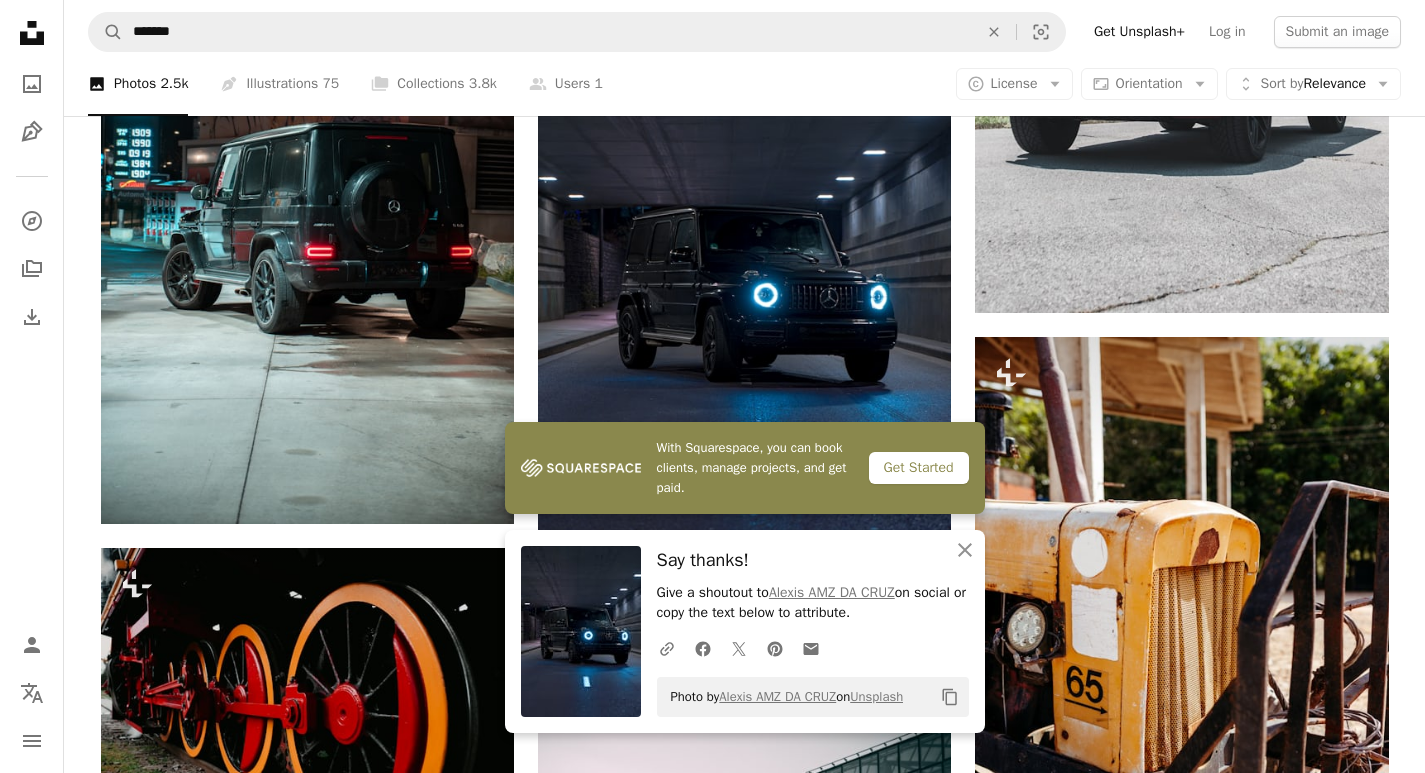 click on "Get Started" at bounding box center [919, 468] 